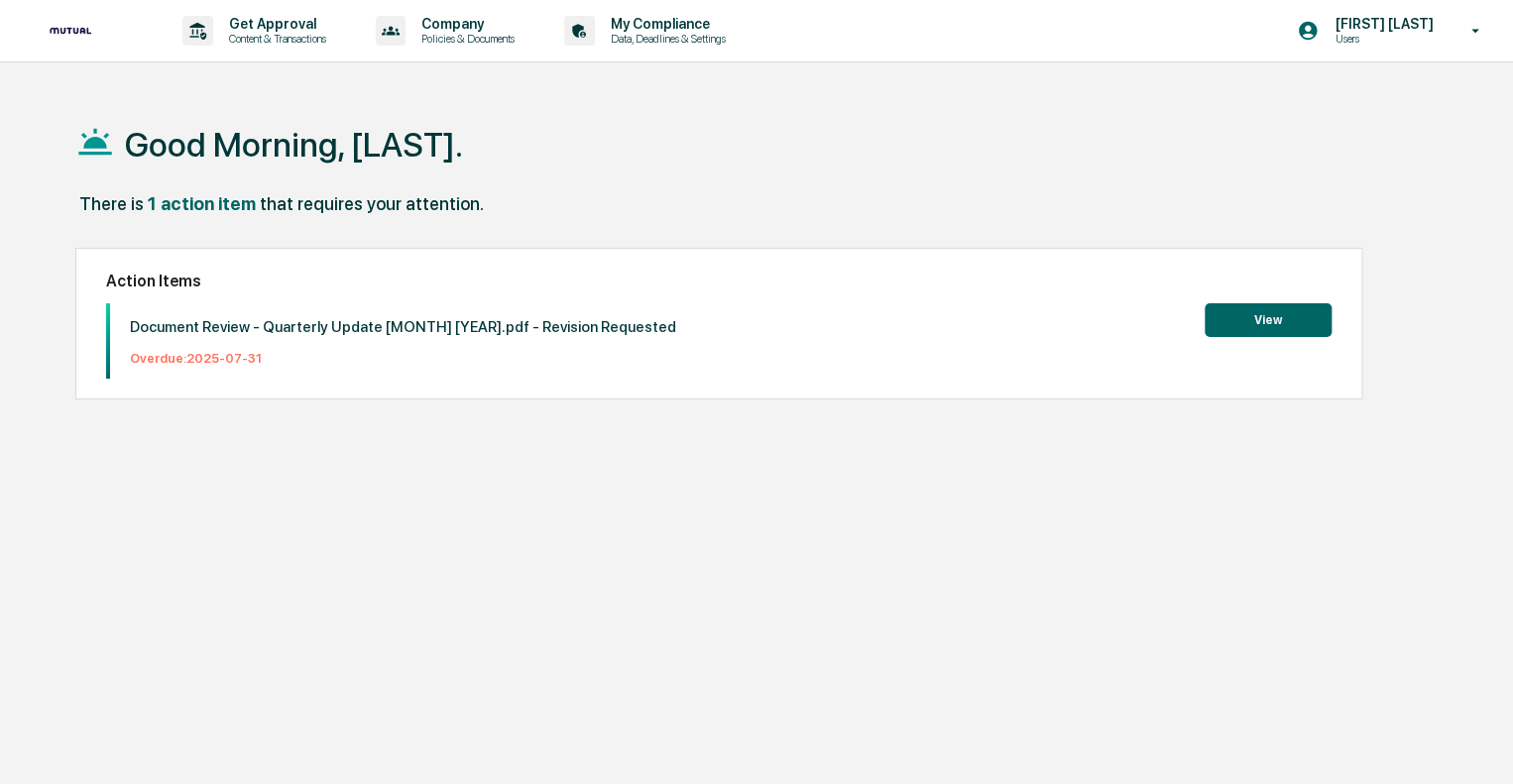 scroll, scrollTop: 0, scrollLeft: 0, axis: both 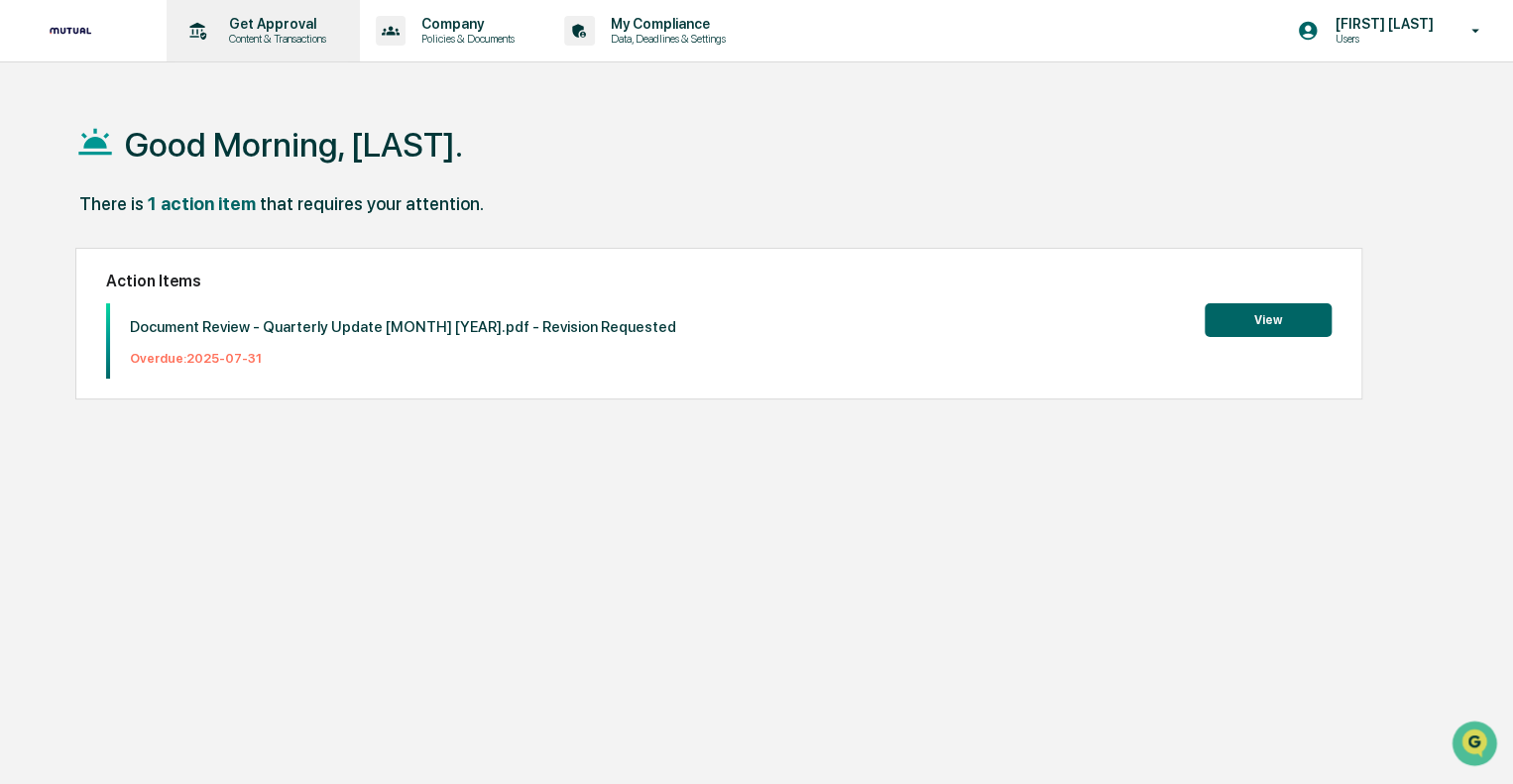 click on "Get Approval" at bounding box center (275, 24) 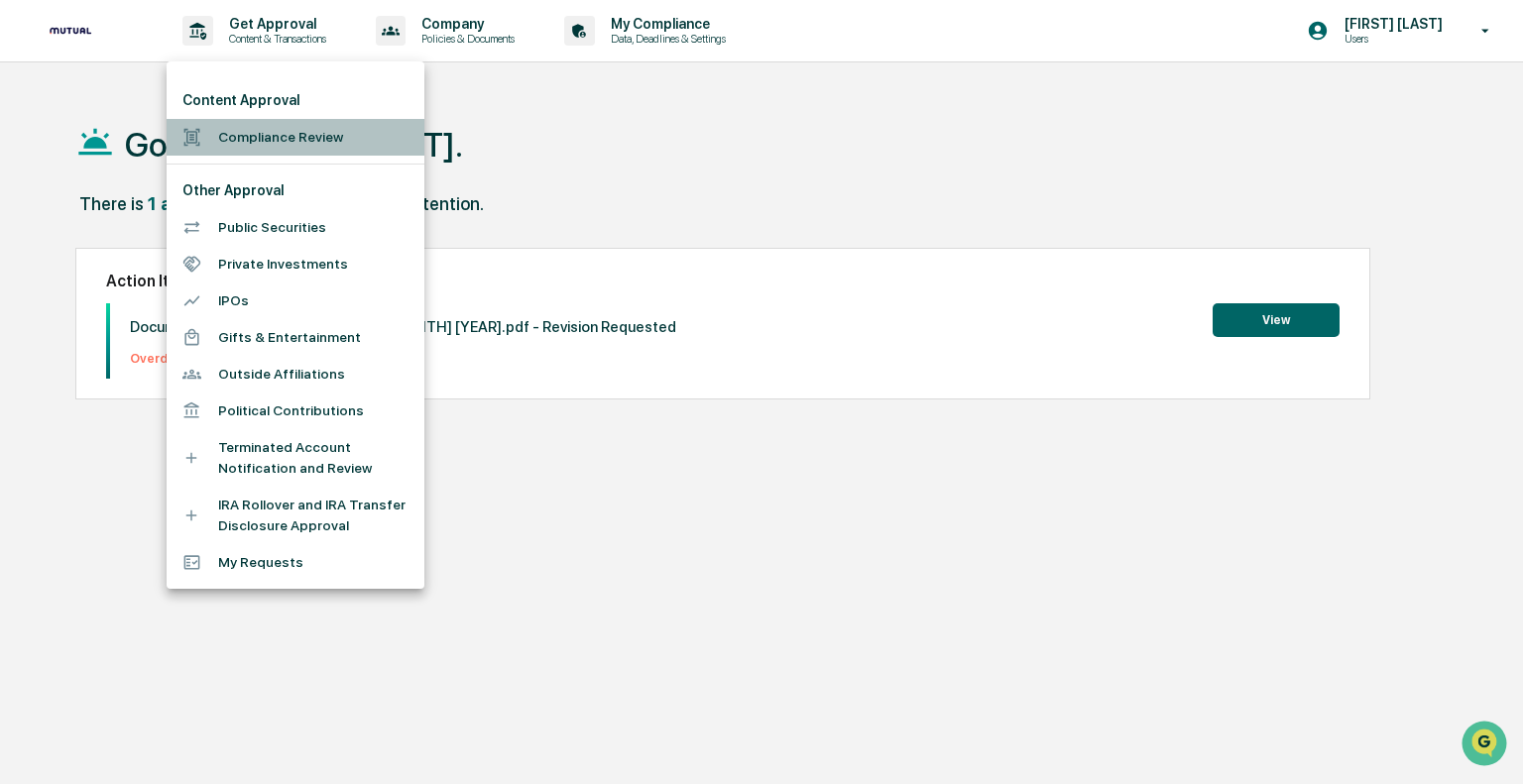 click on "Compliance Review" at bounding box center [295, 137] 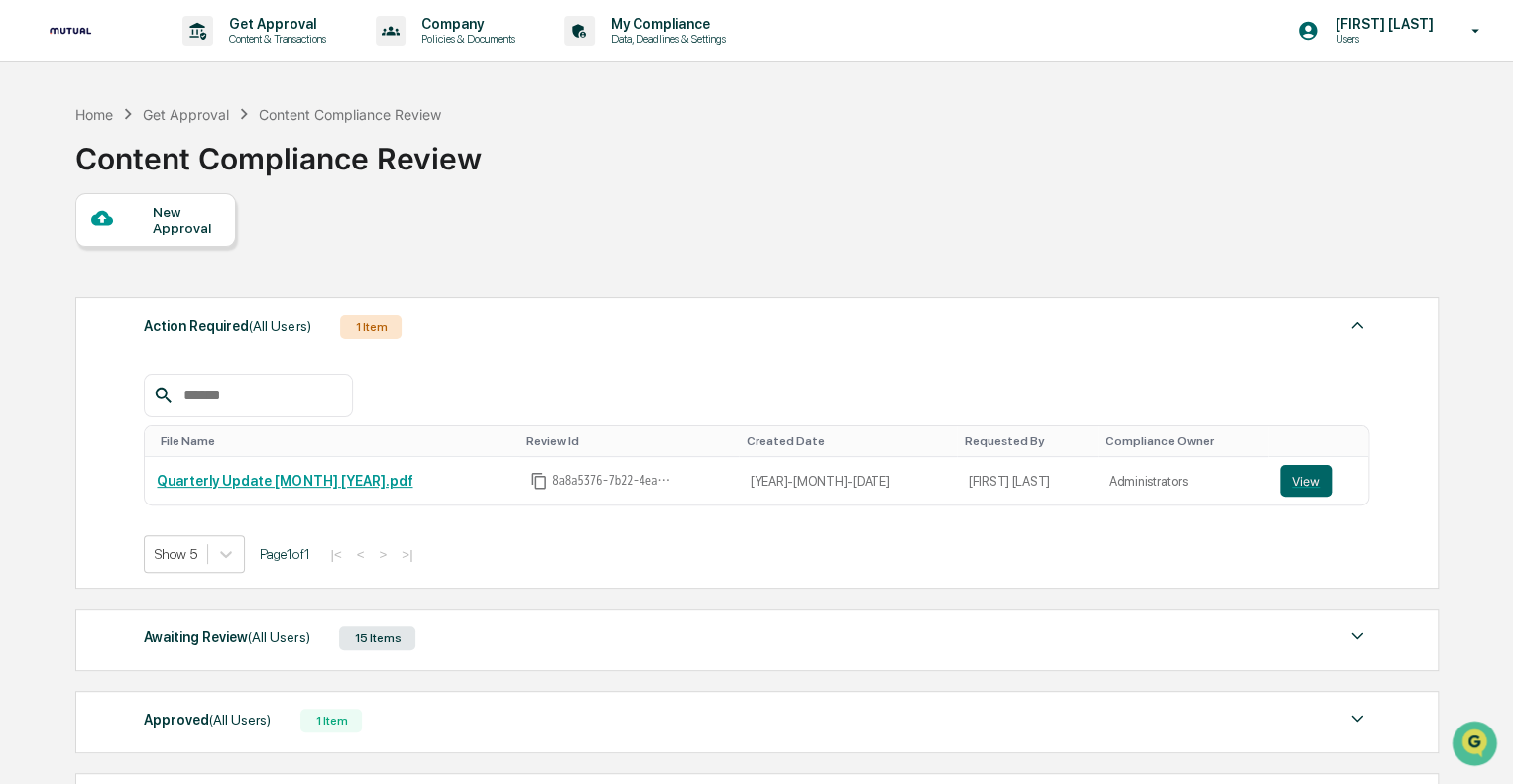 click on "New Approval" at bounding box center [185, 220] 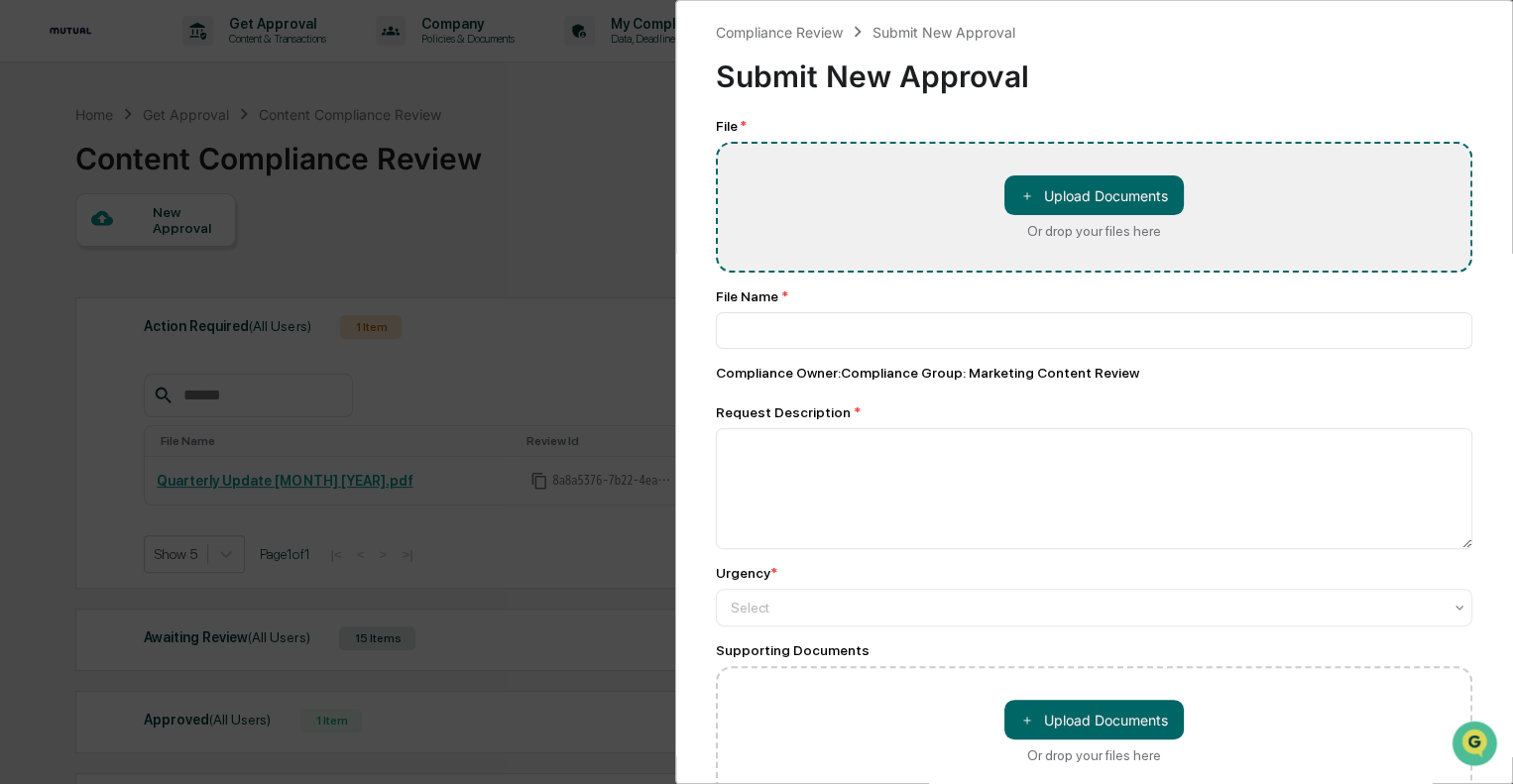 type on "**********" 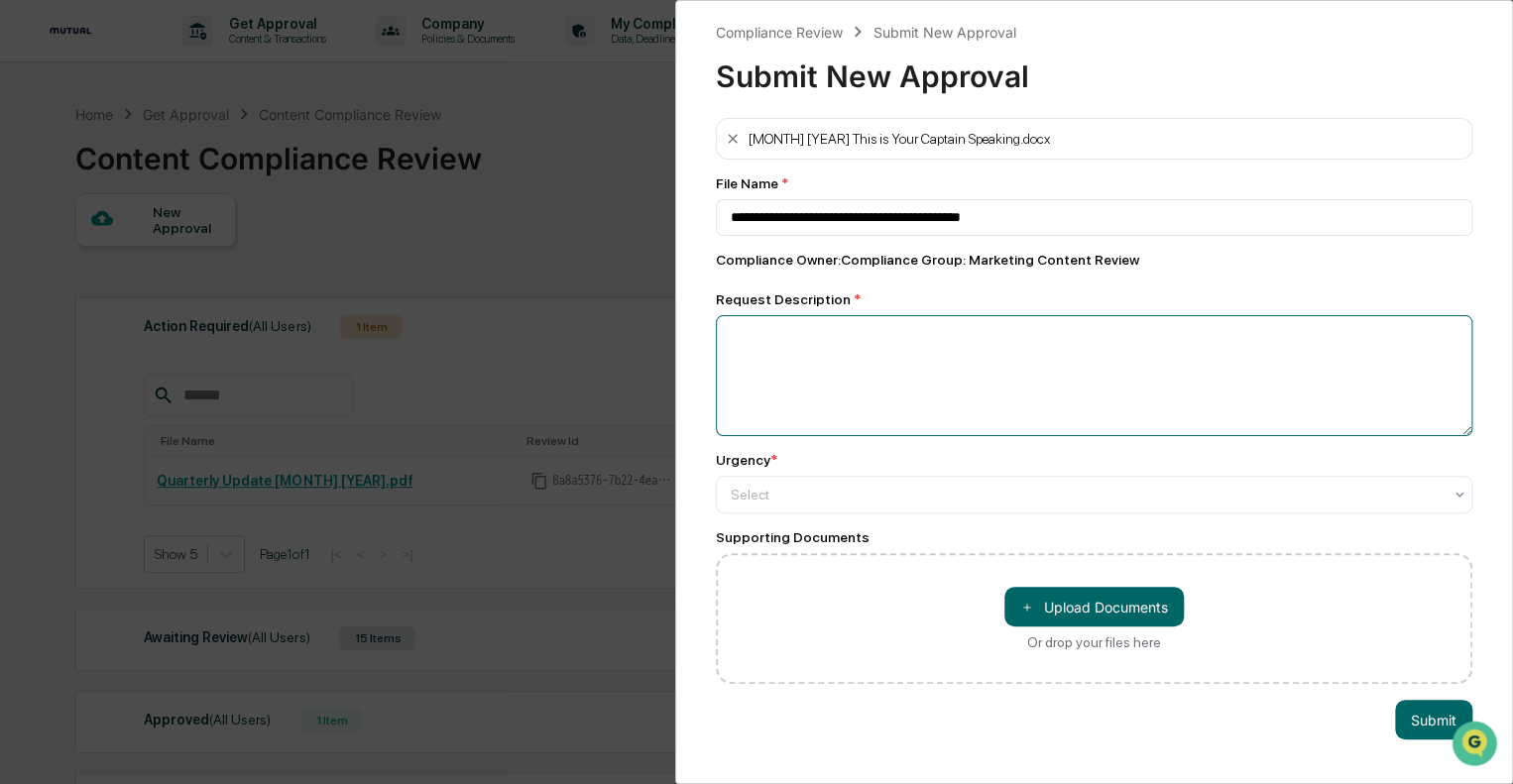 click at bounding box center (1094, 376) 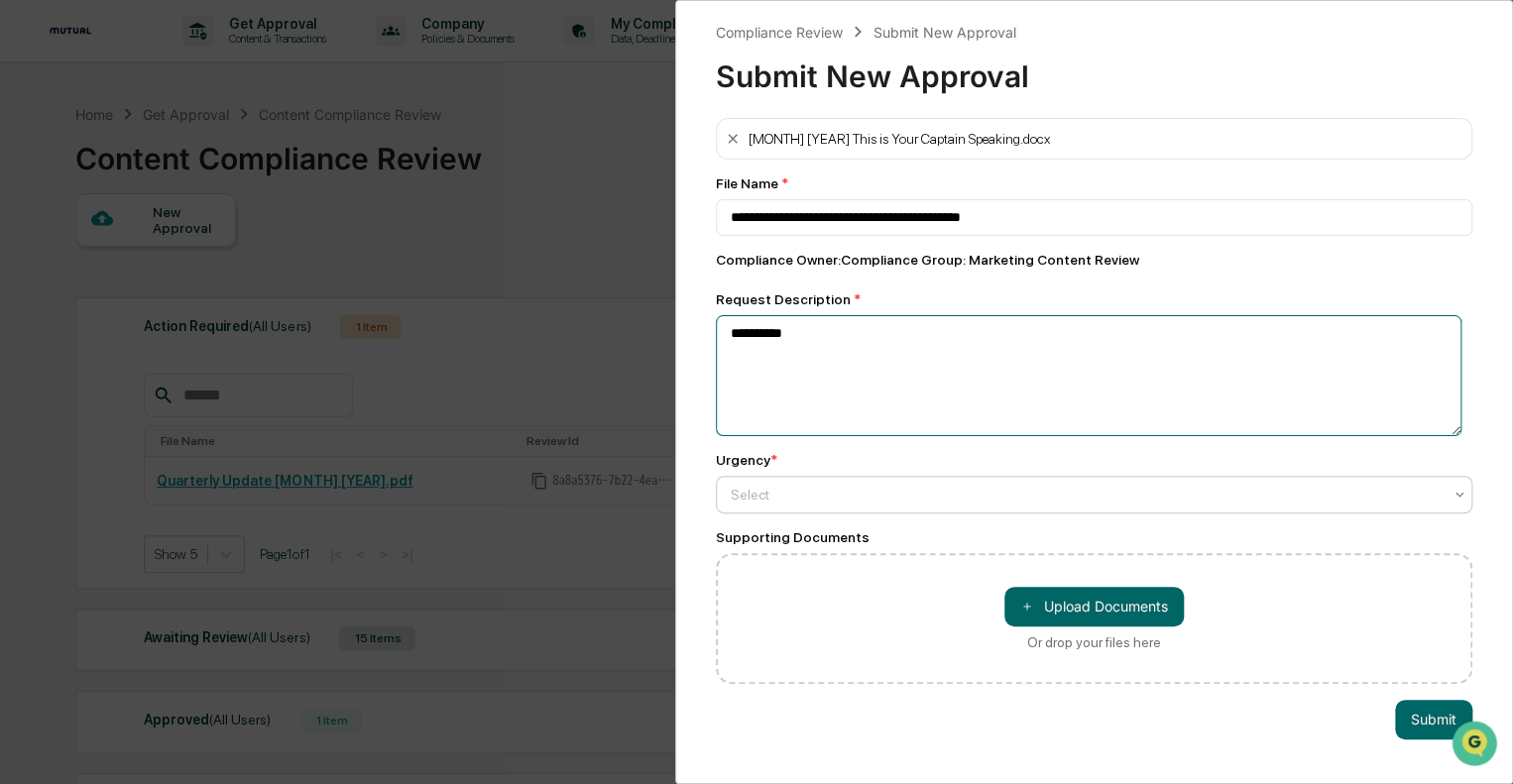 type on "**********" 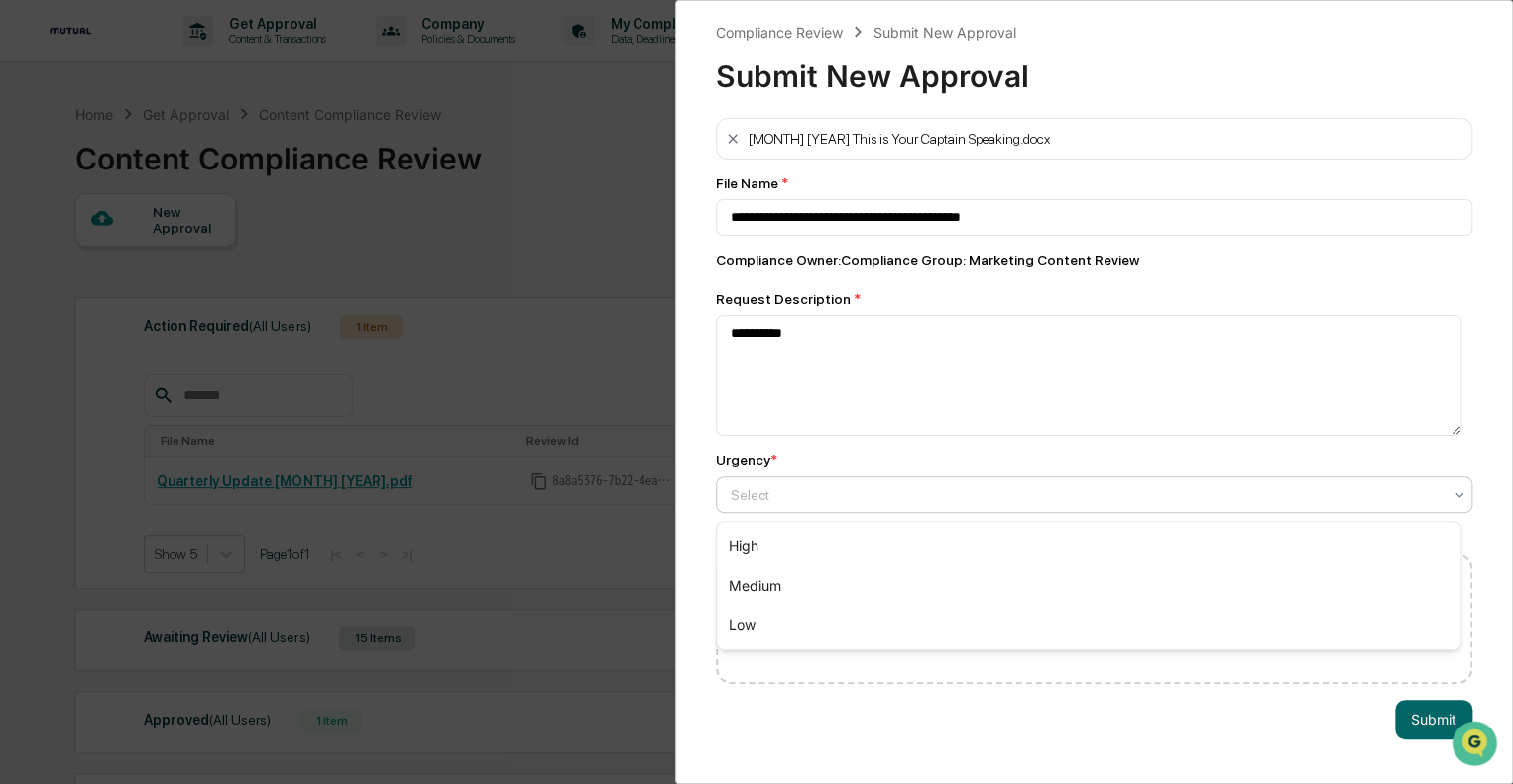 click at bounding box center (1086, 495) 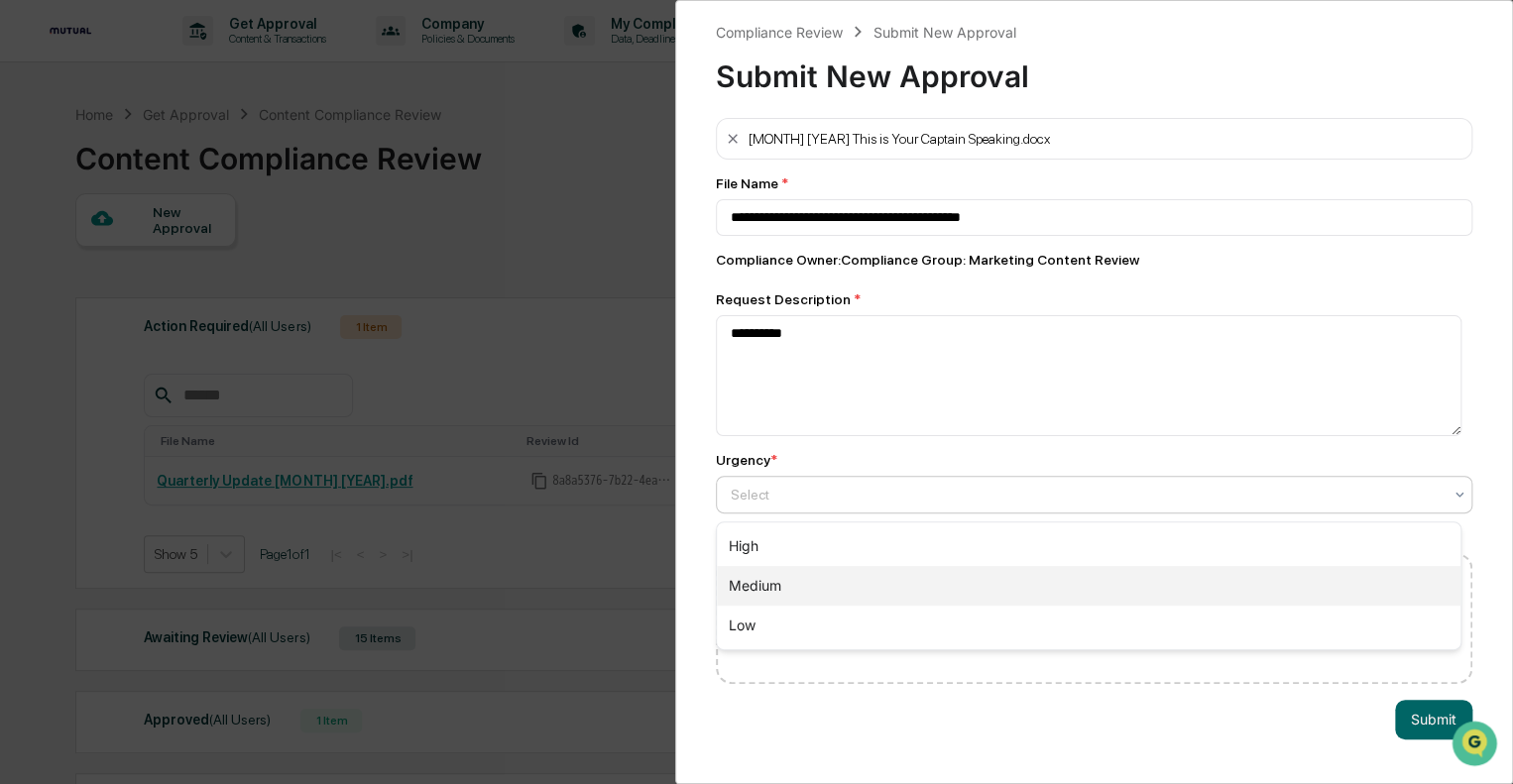 click on "Medium" at bounding box center (1089, 586) 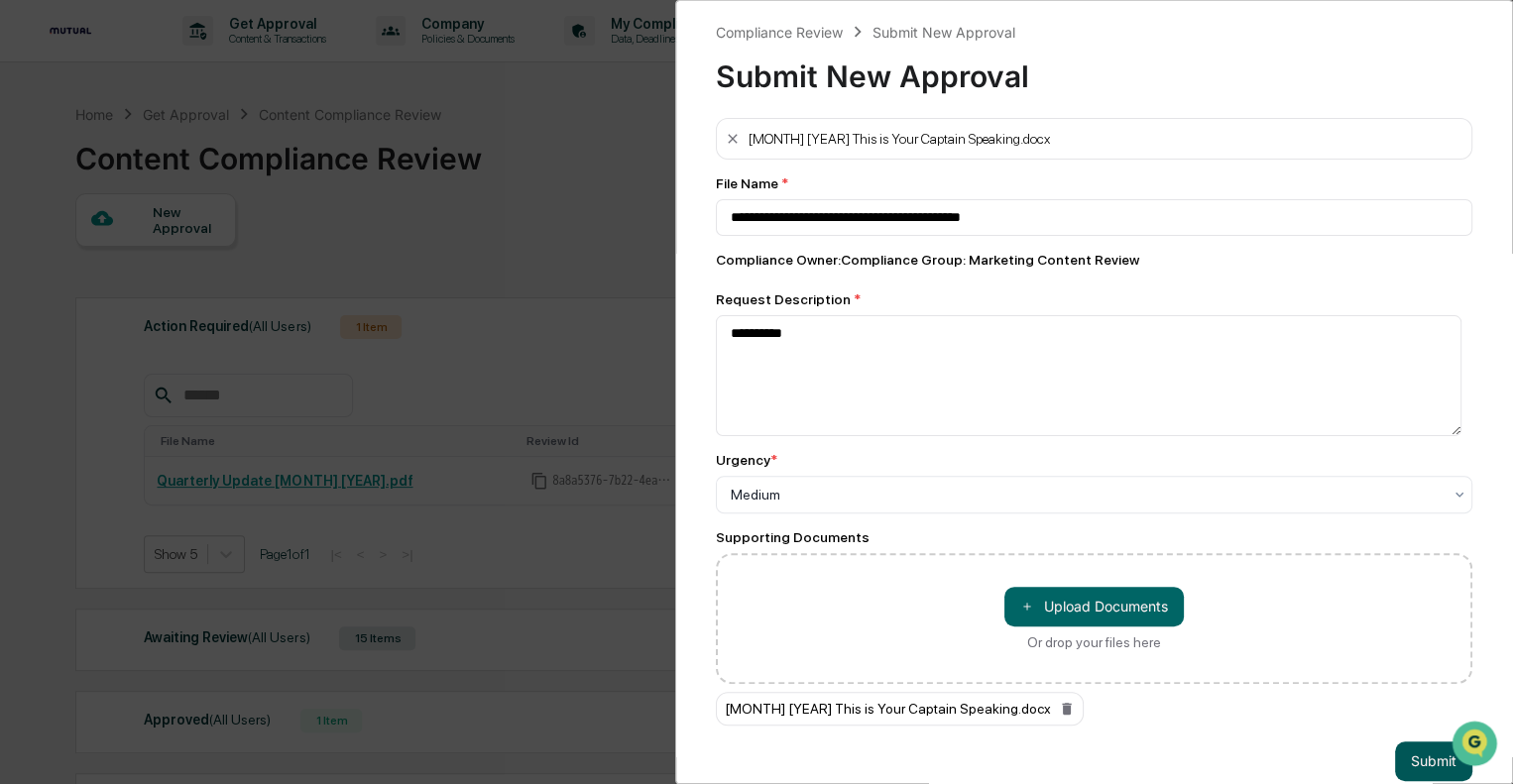 click on "Submit" at bounding box center [1434, 761] 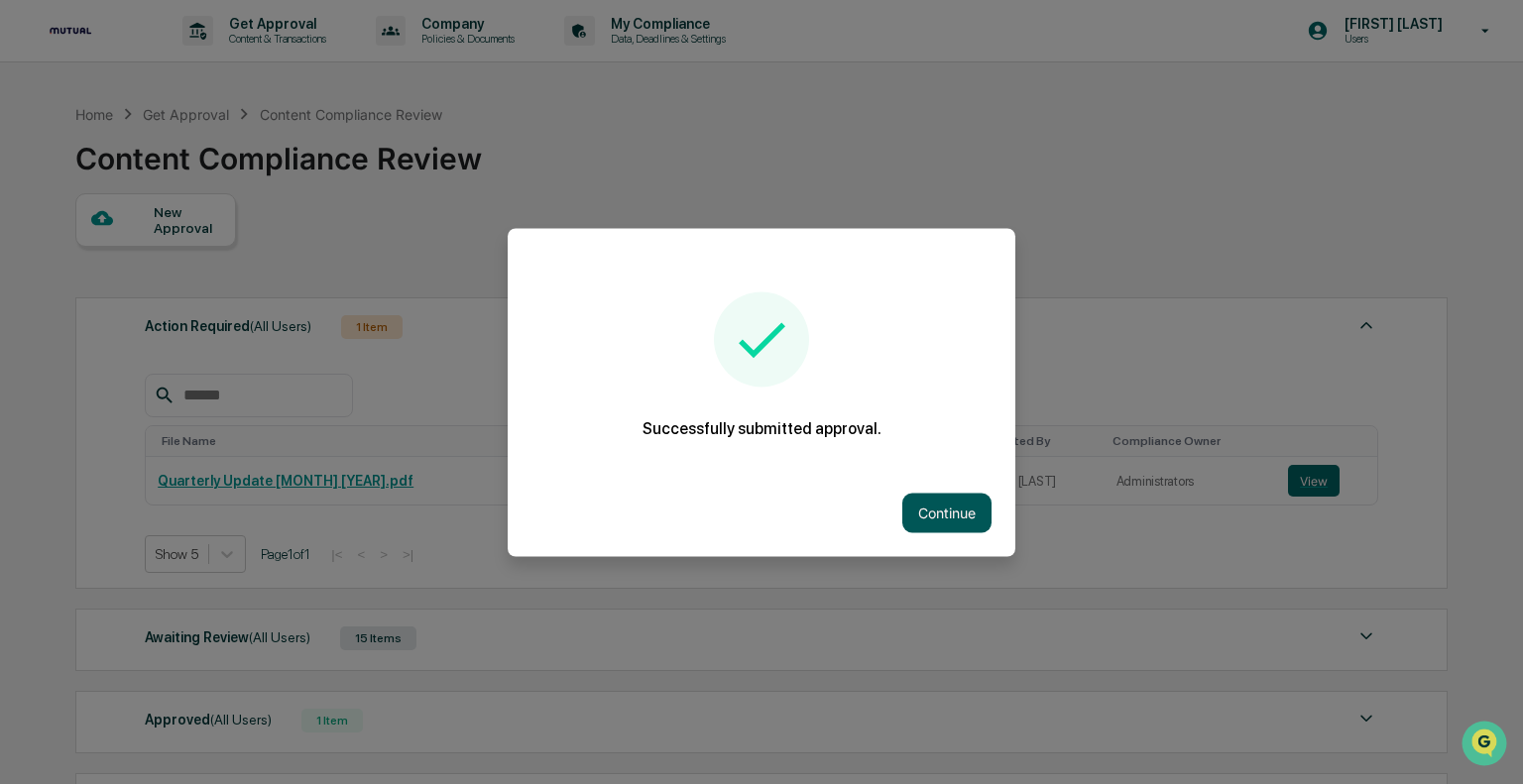 click on "Continue" at bounding box center (947, 512) 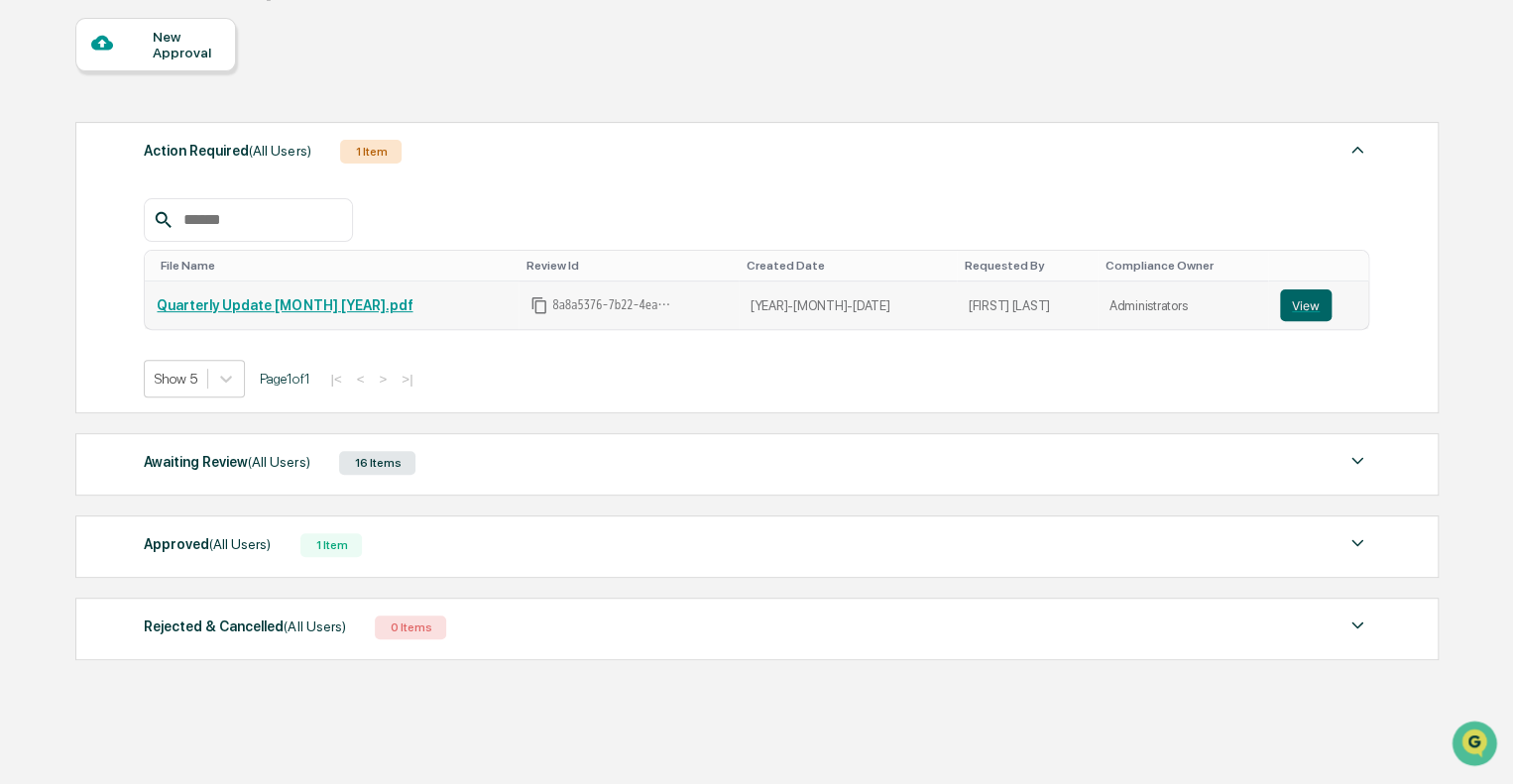 scroll, scrollTop: 198, scrollLeft: 0, axis: vertical 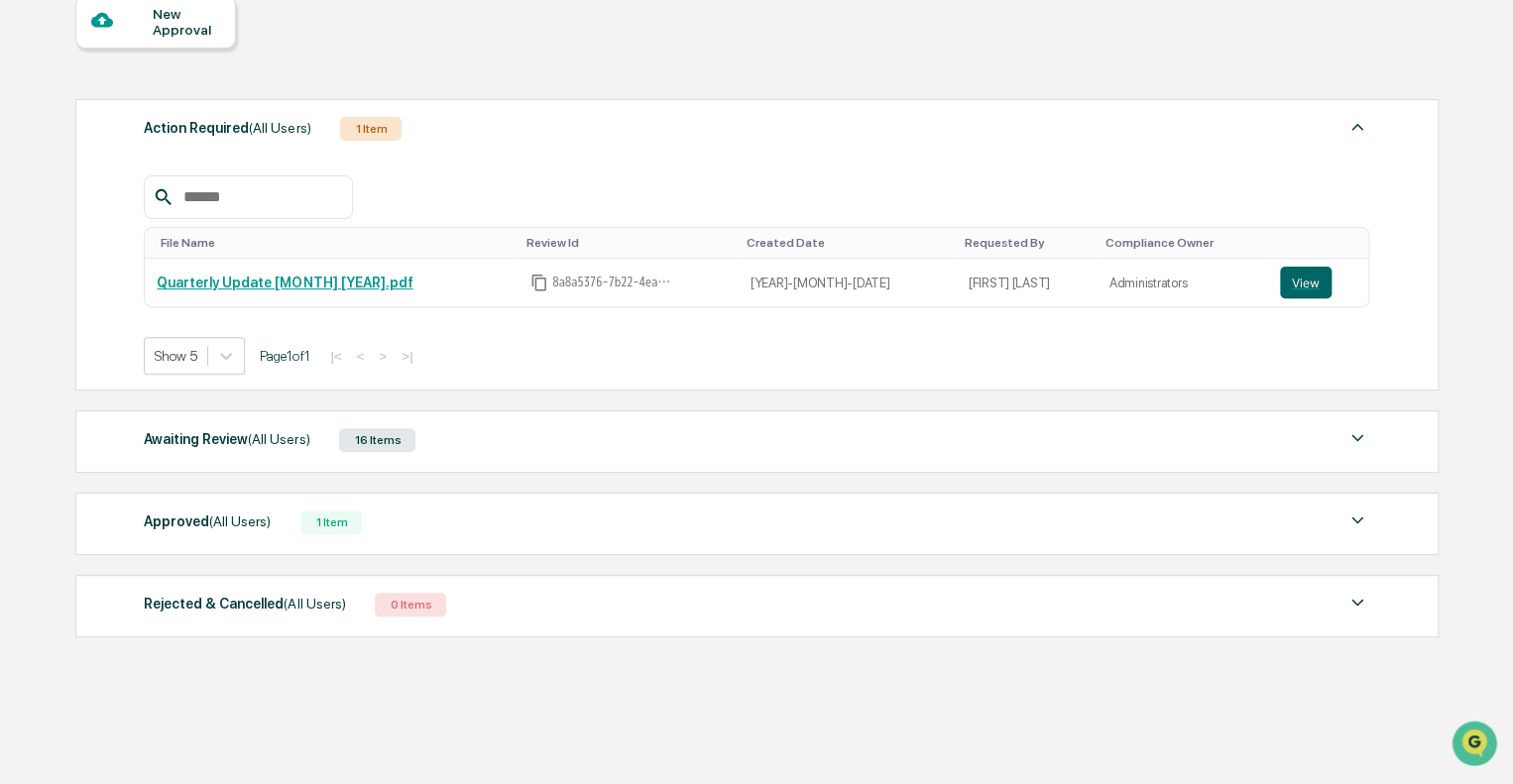 click on "16 Items" at bounding box center [377, 440] 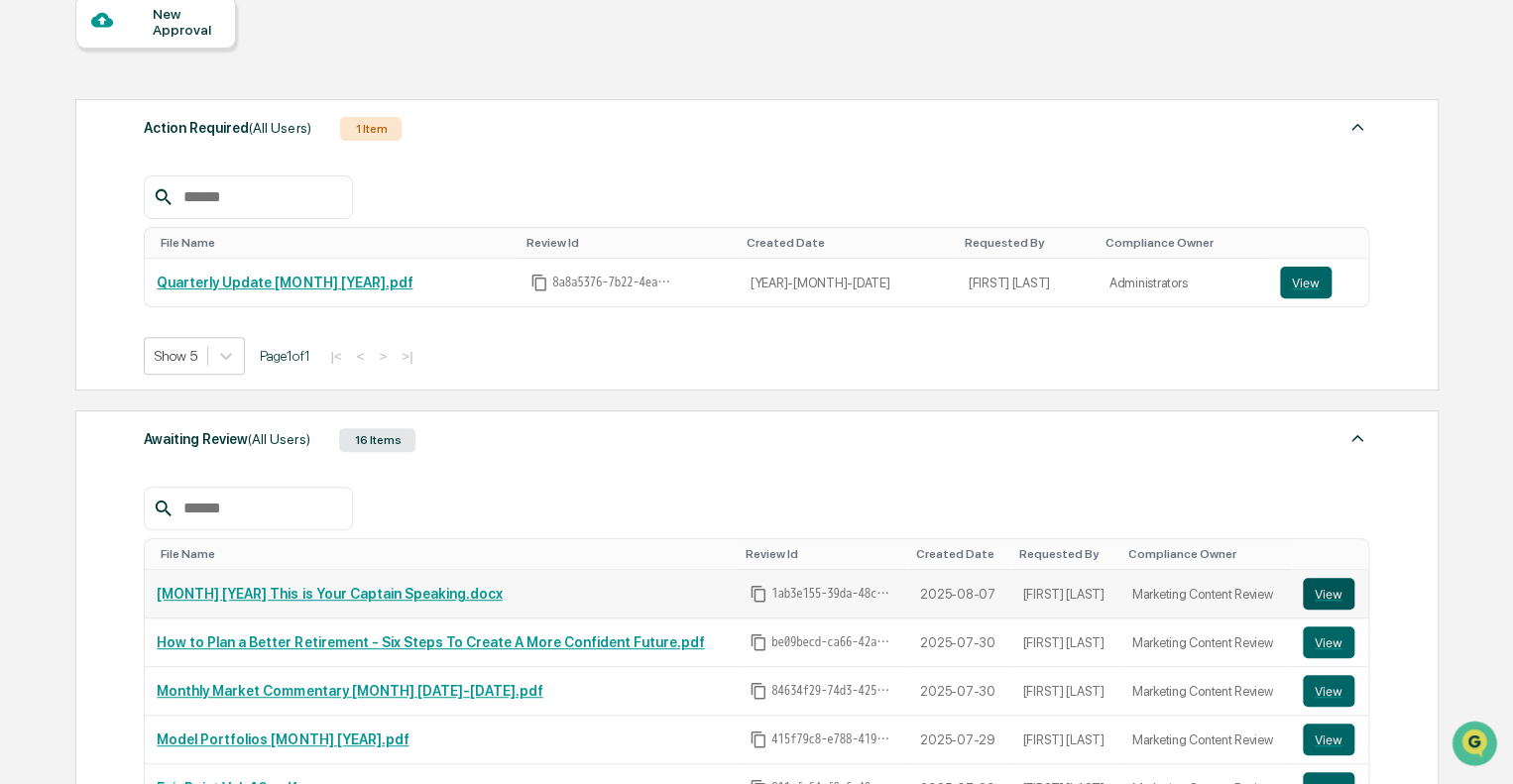 click on "View" at bounding box center (1329, 594) 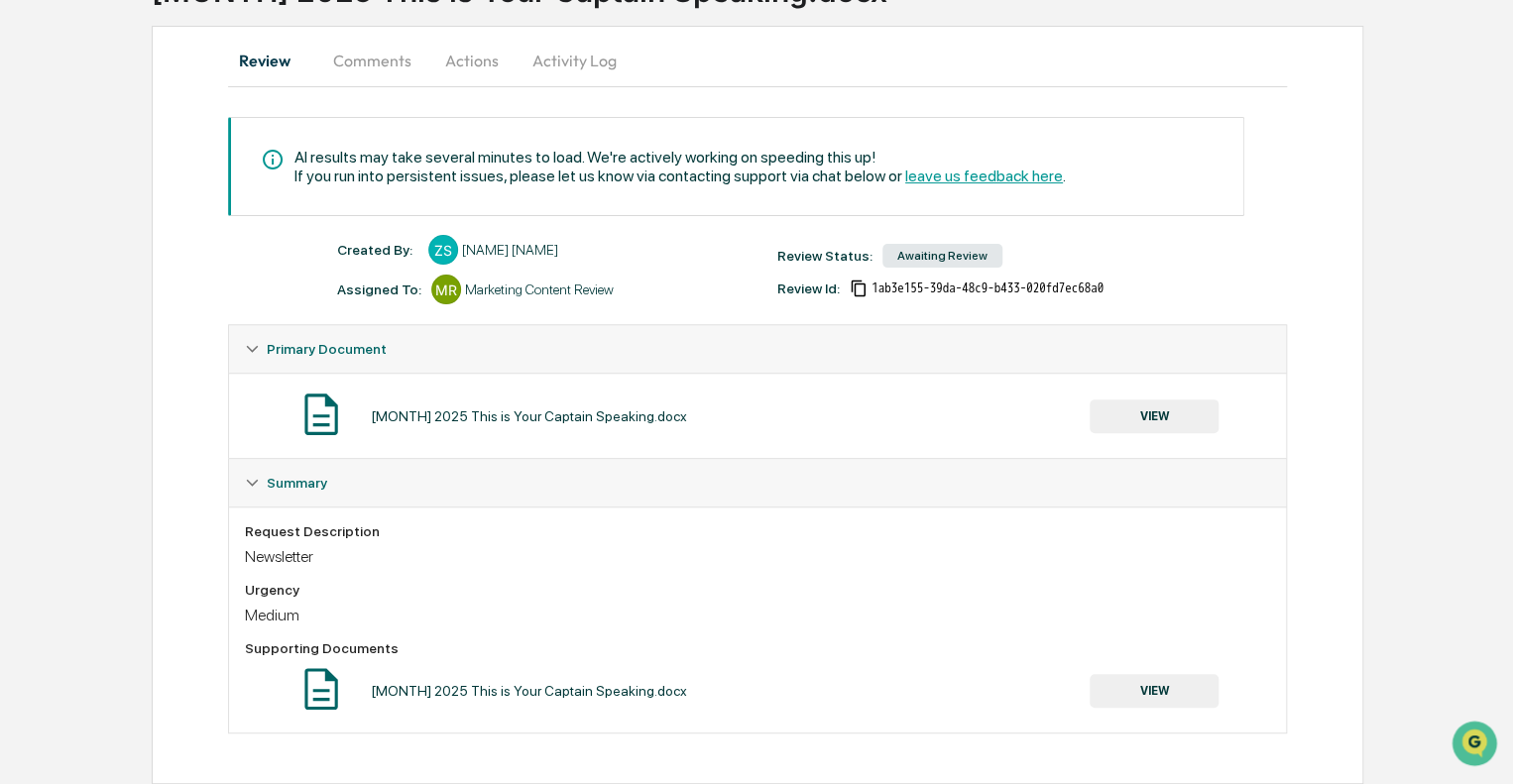 scroll, scrollTop: 168, scrollLeft: 0, axis: vertical 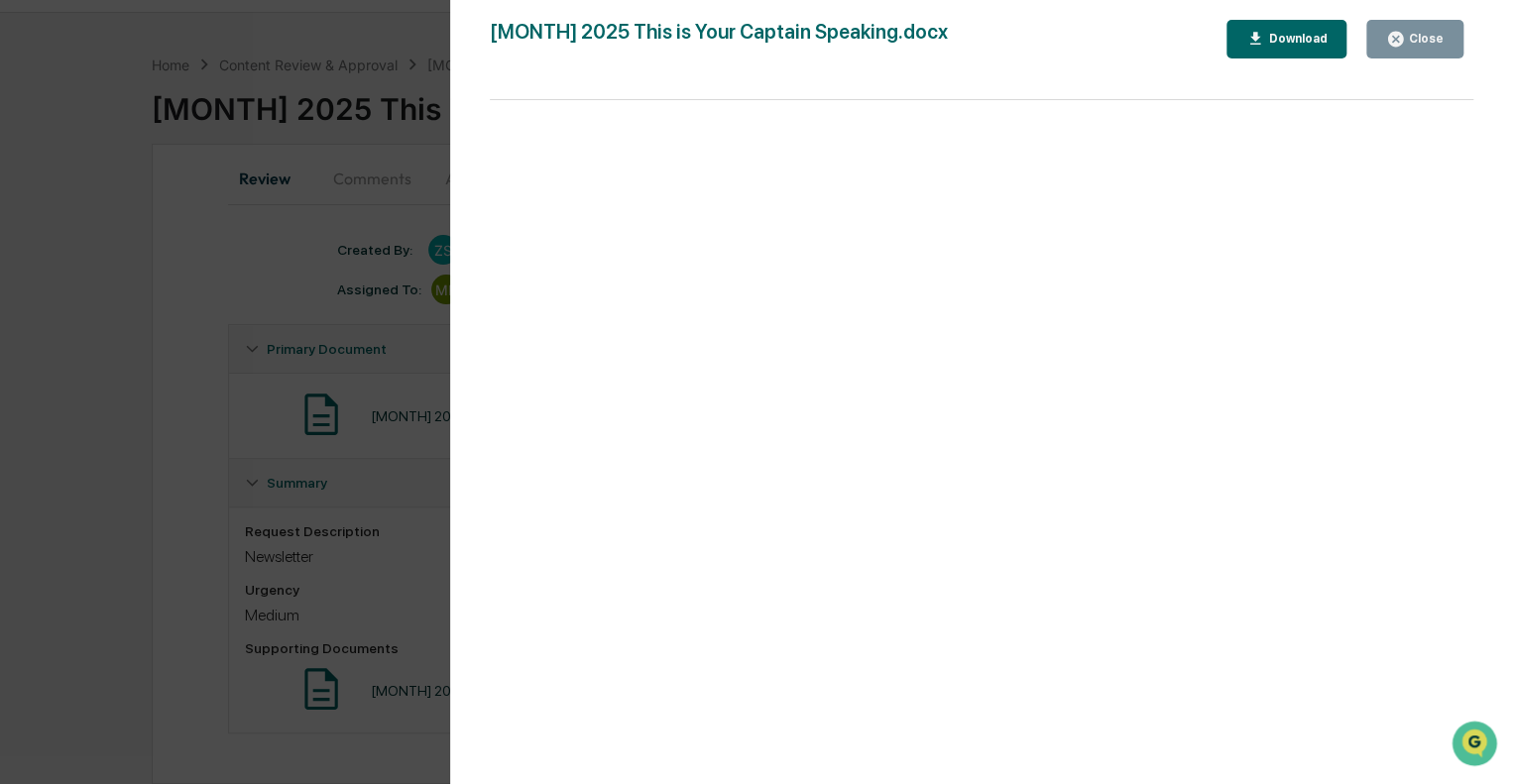 click on "Close" at bounding box center [1424, 39] 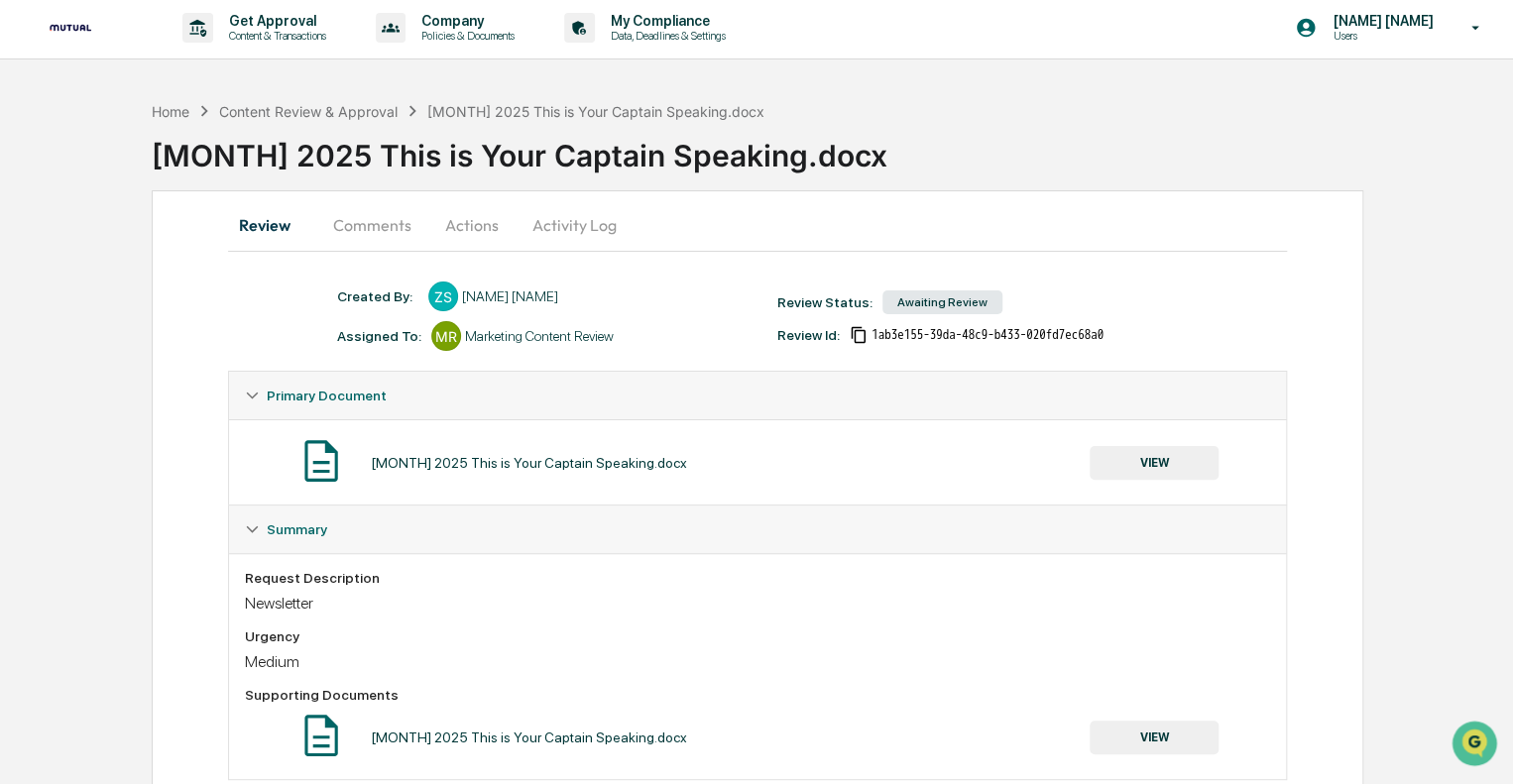 scroll, scrollTop: 51, scrollLeft: 0, axis: vertical 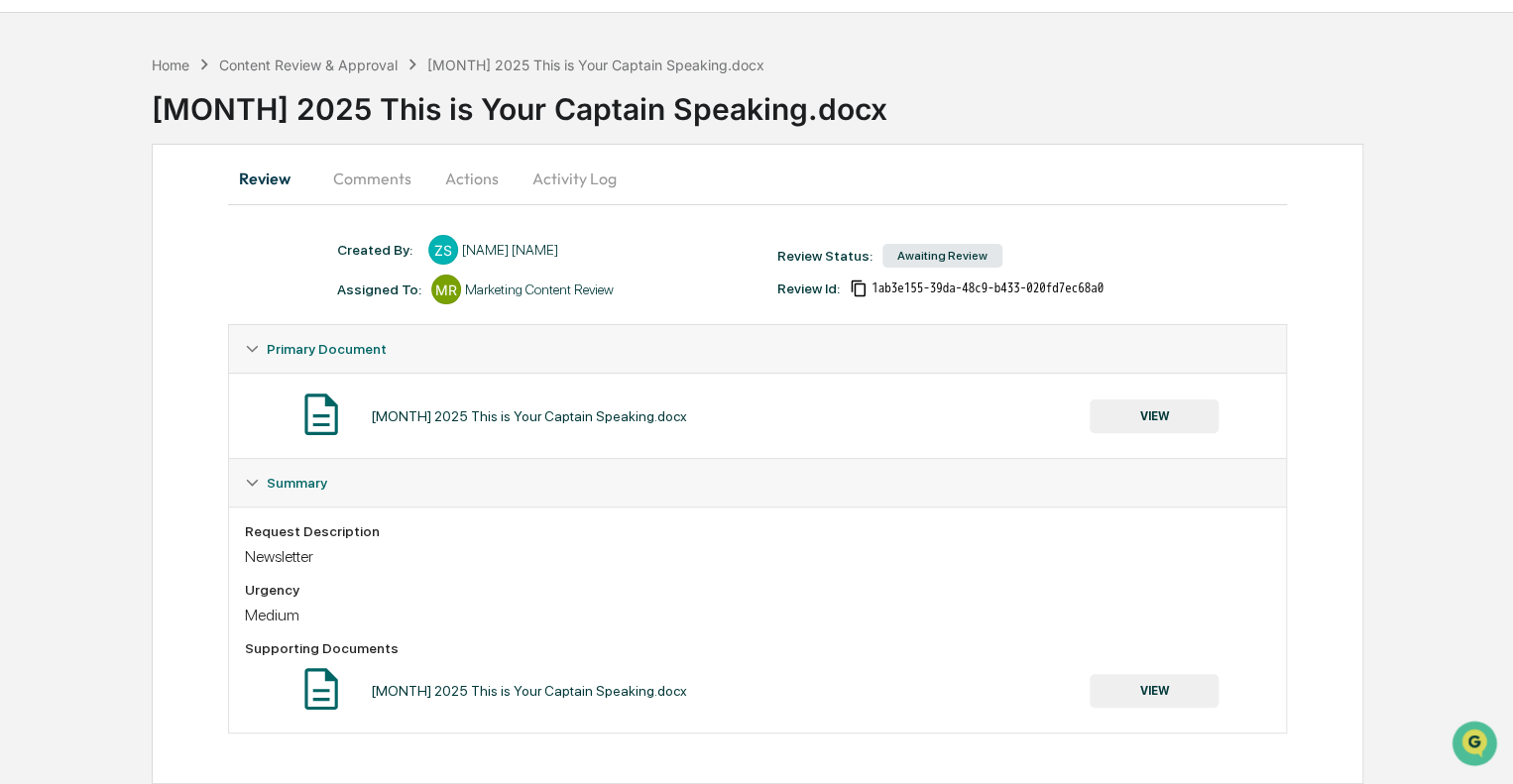 click on "[MONTH] 2025 This is Your Captain Speaking.docx" at bounding box center [528, 416] 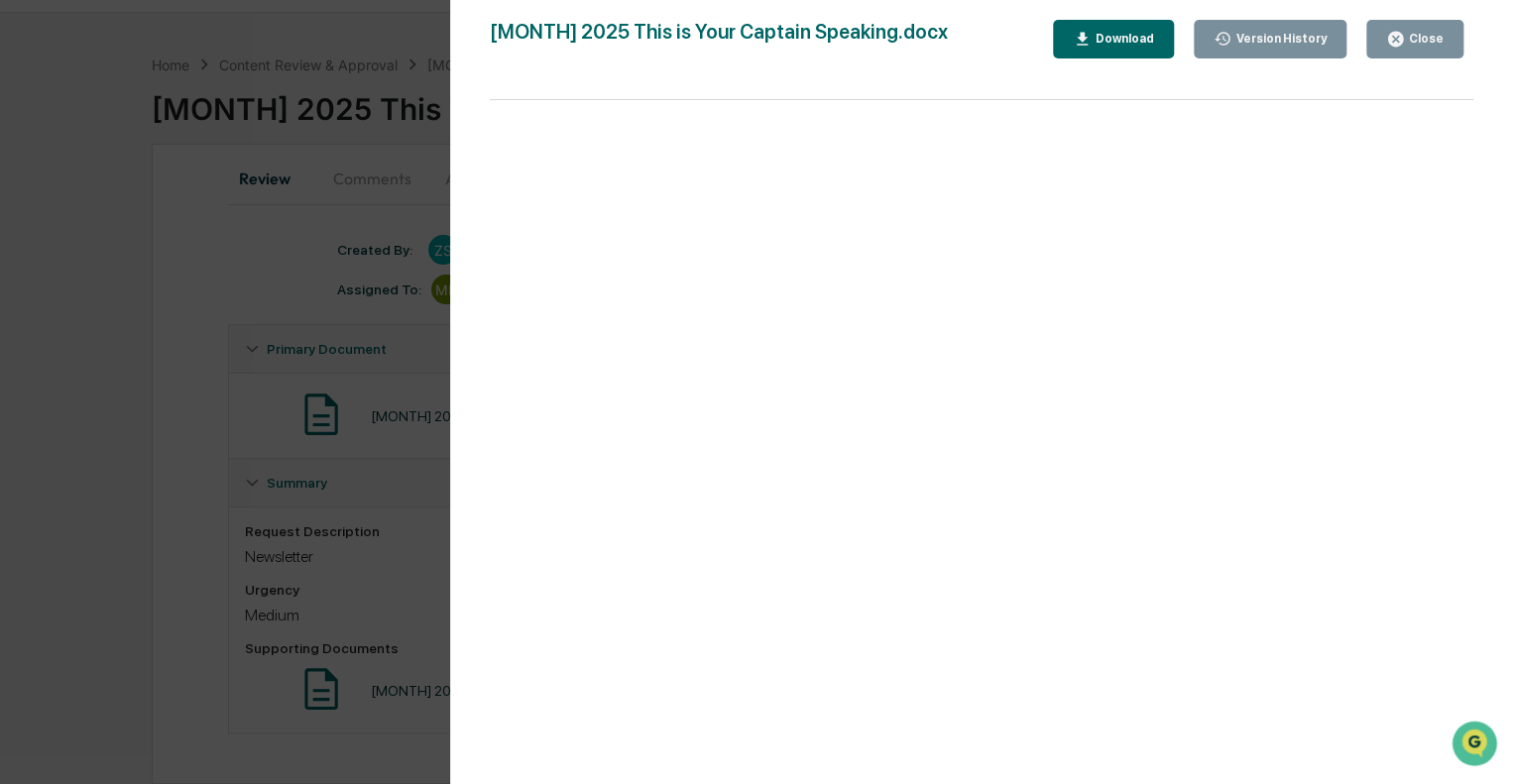 click 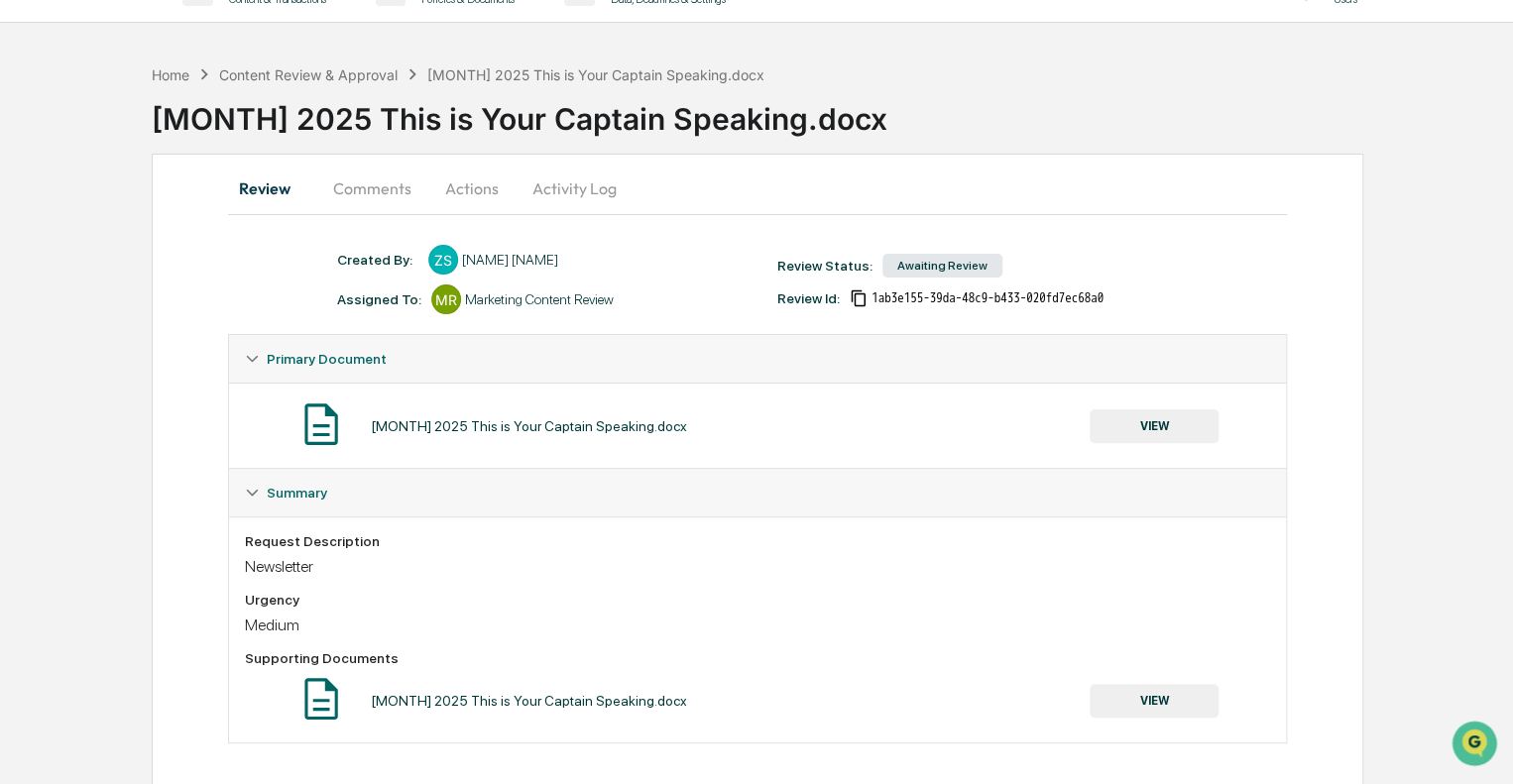 scroll, scrollTop: 51, scrollLeft: 0, axis: vertical 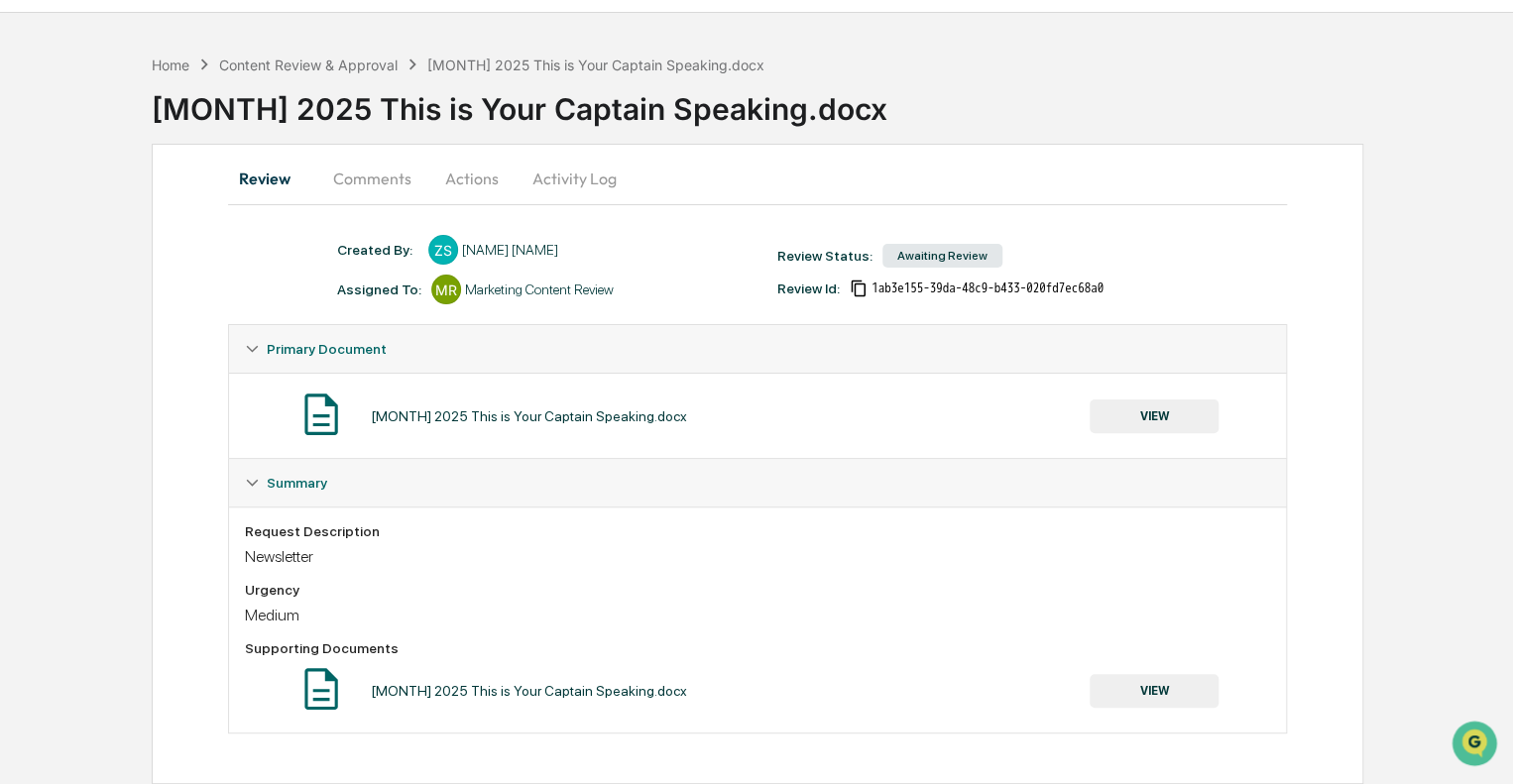 click on "Marketing Content Review" at bounding box center [539, 289] 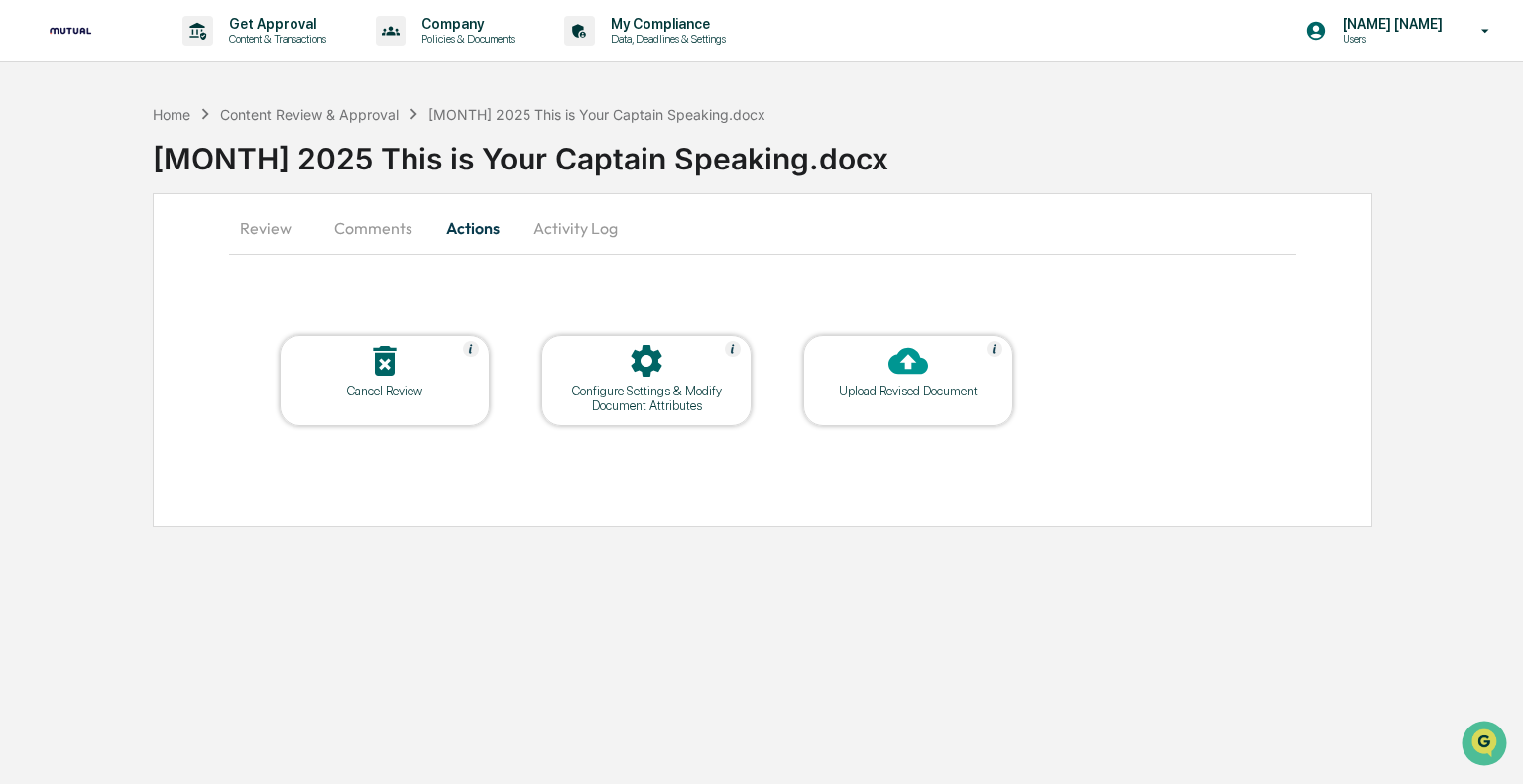 click on "Review" at bounding box center [274, 228] 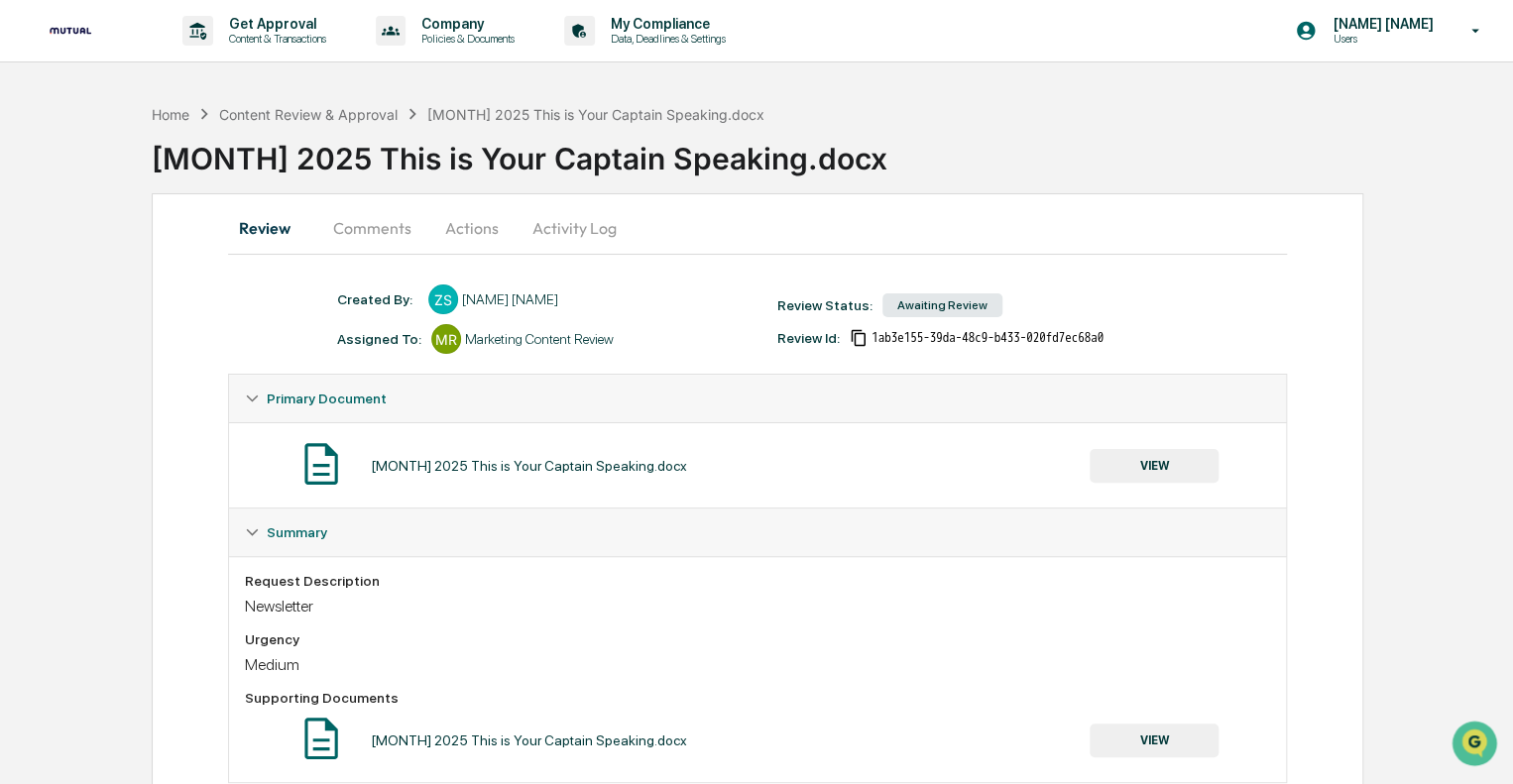 scroll, scrollTop: 51, scrollLeft: 0, axis: vertical 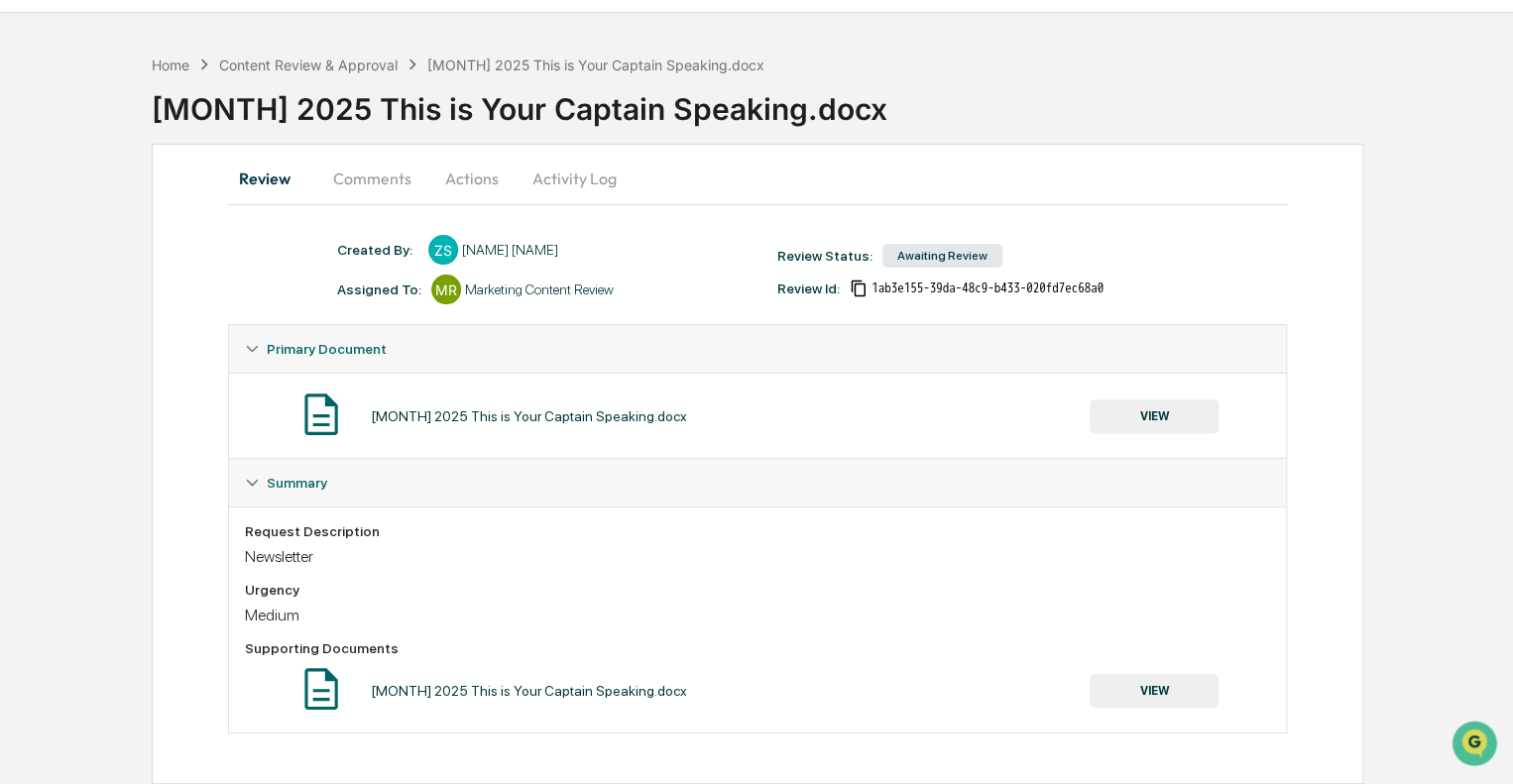 click on "Summary" at bounding box center (296, 483) 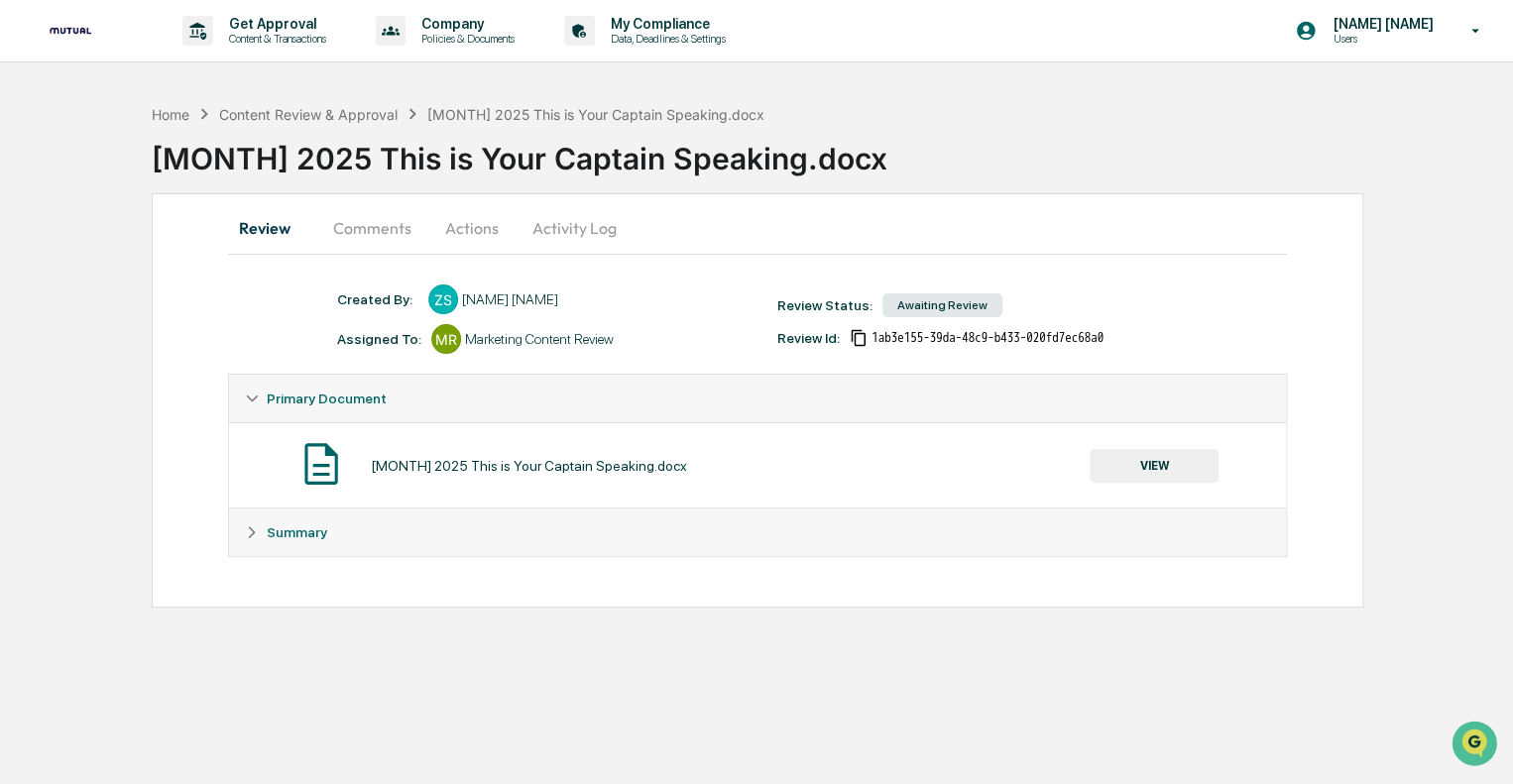 scroll, scrollTop: 0, scrollLeft: 0, axis: both 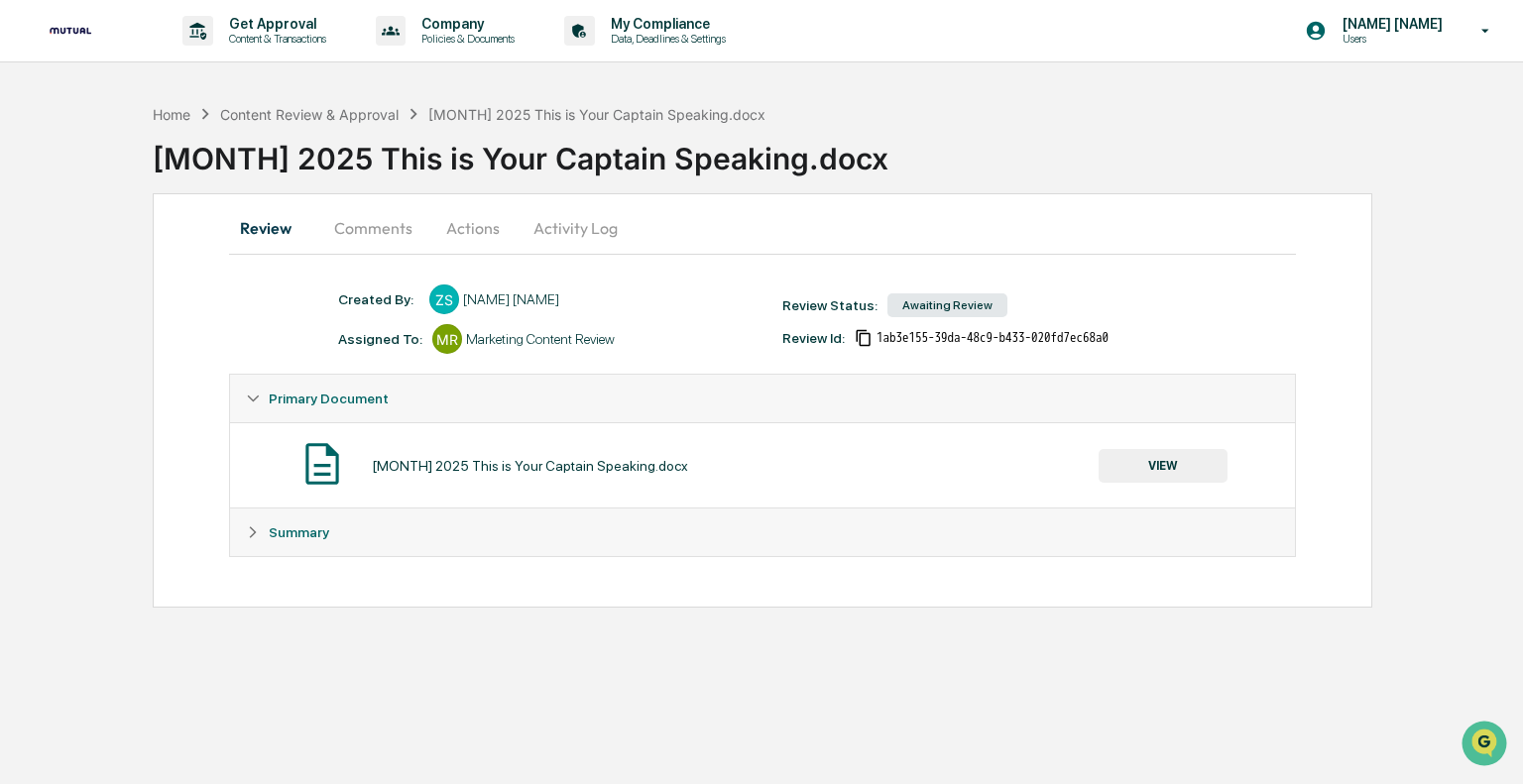 click on "Summary" at bounding box center [298, 532] 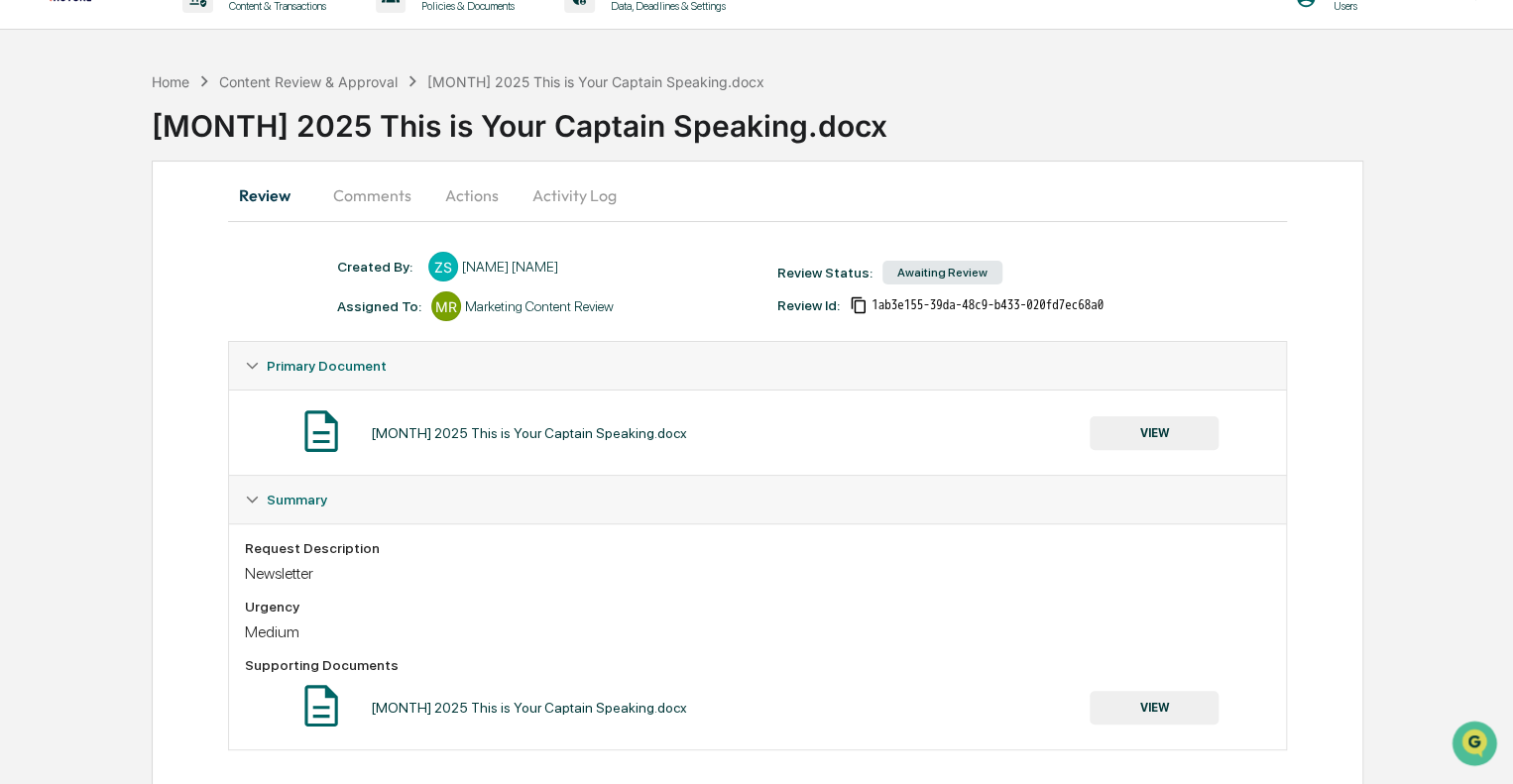 scroll, scrollTop: 51, scrollLeft: 0, axis: vertical 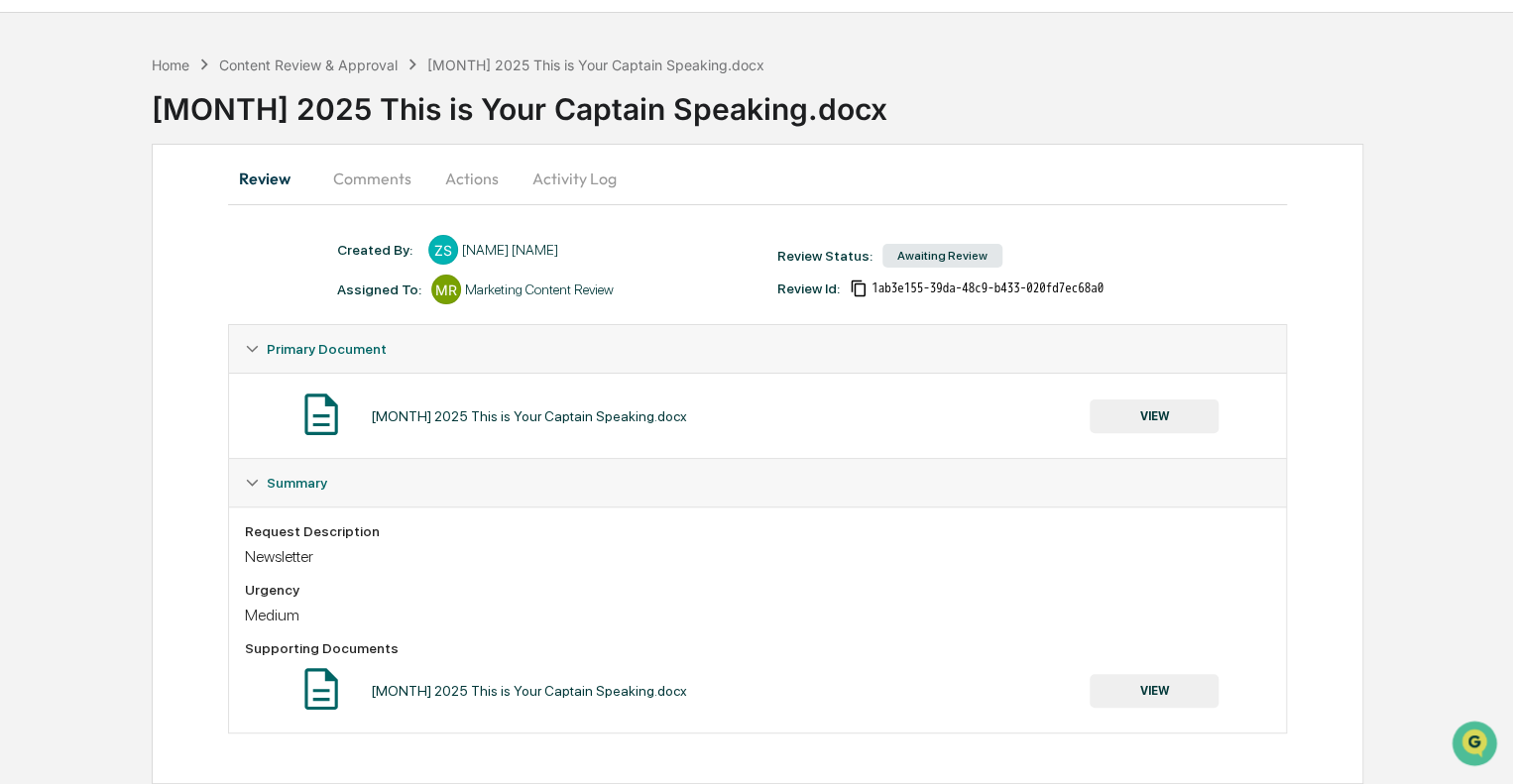 click on "VIEW" at bounding box center (1154, 691) 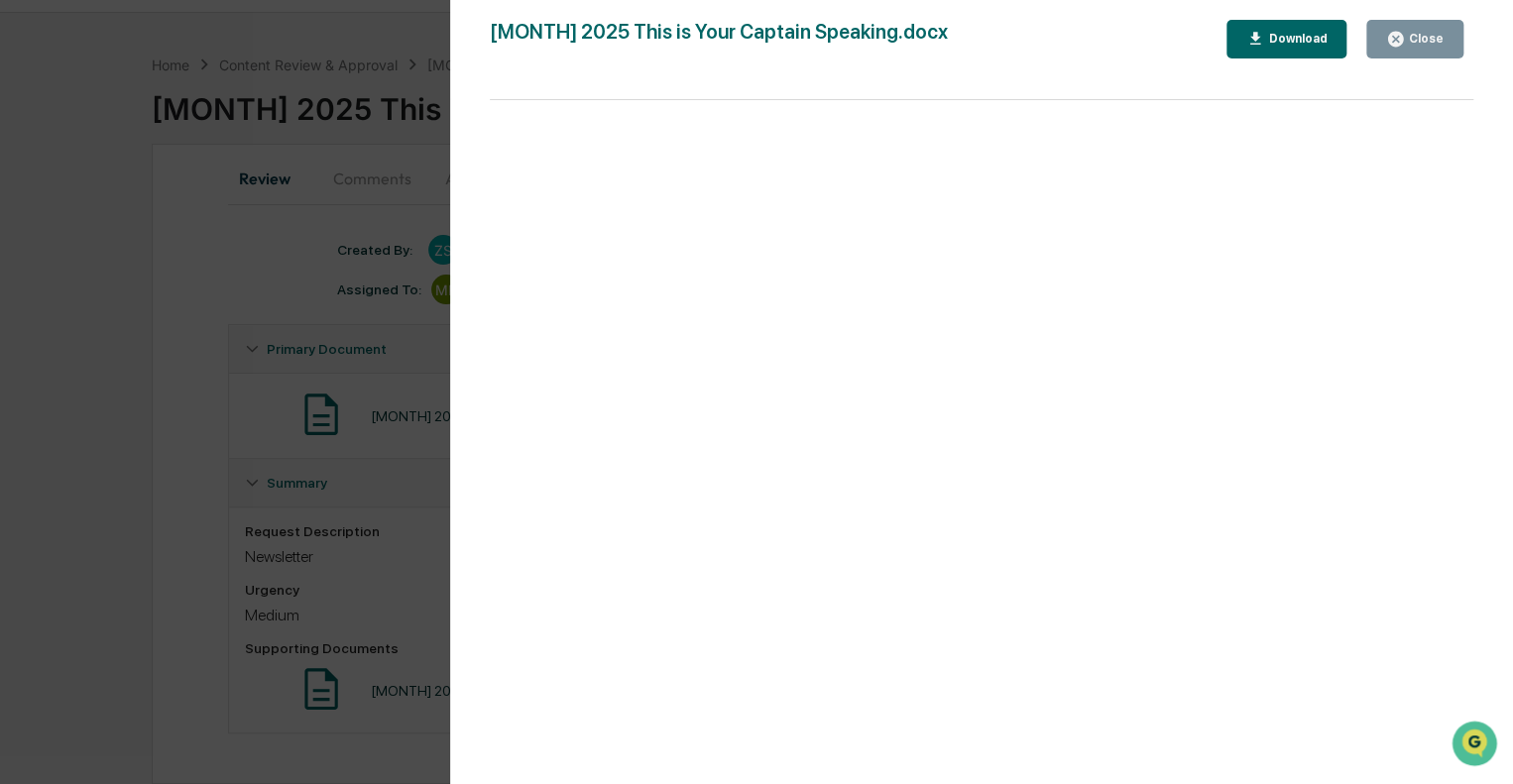 click on "Close" at bounding box center [1424, 39] 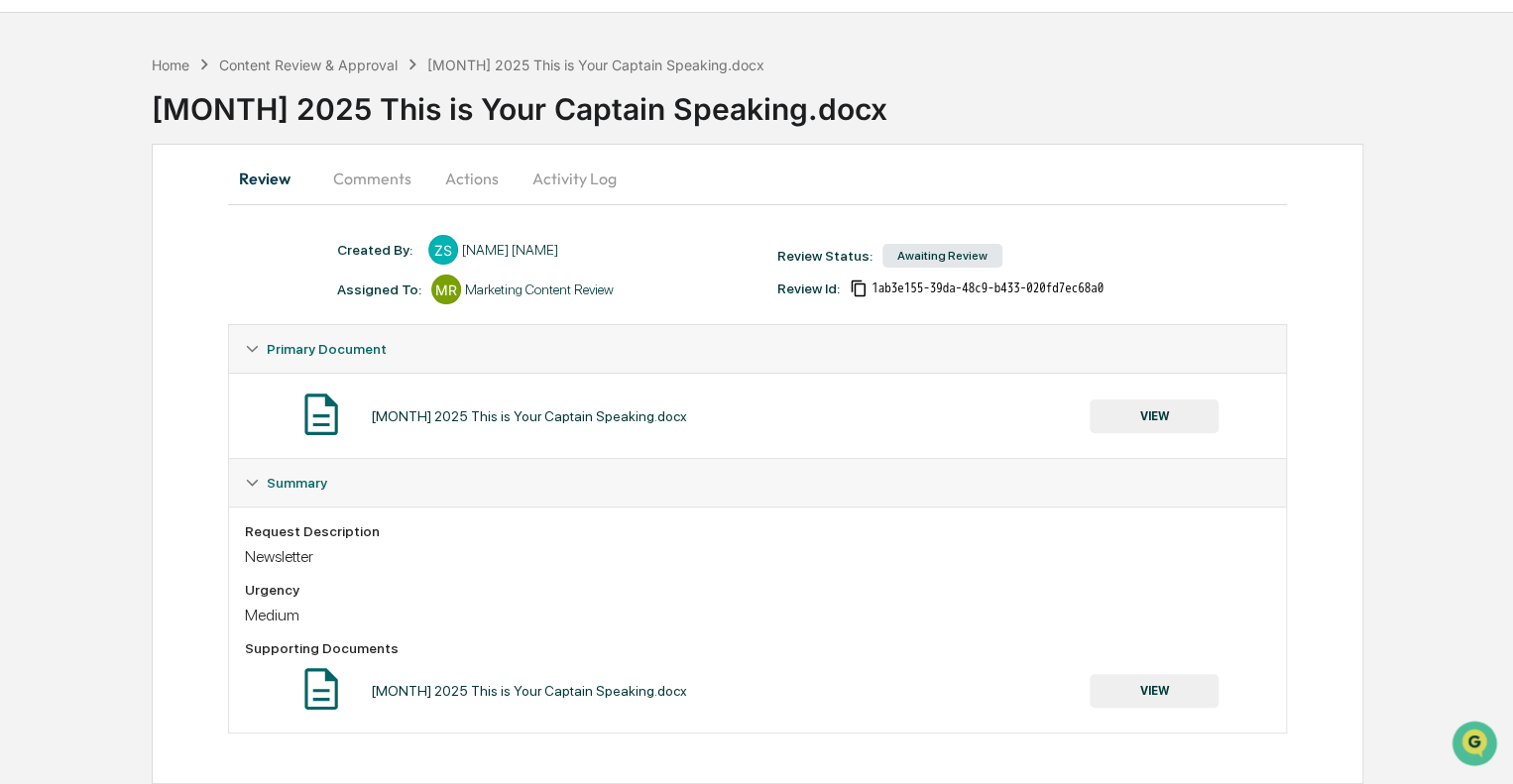 click on "Actions" at bounding box center [472, 178] 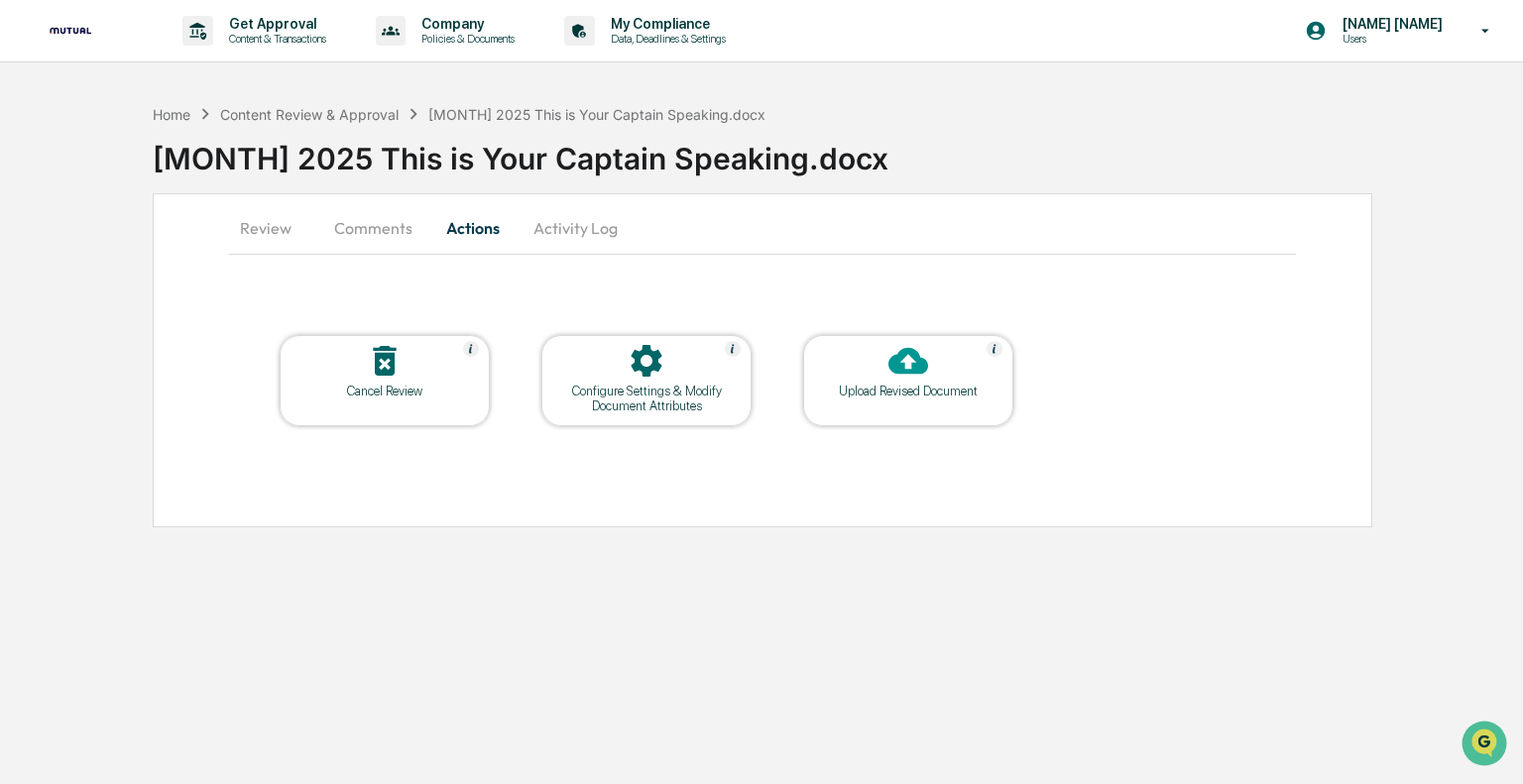 click on "Comments" at bounding box center (373, 228) 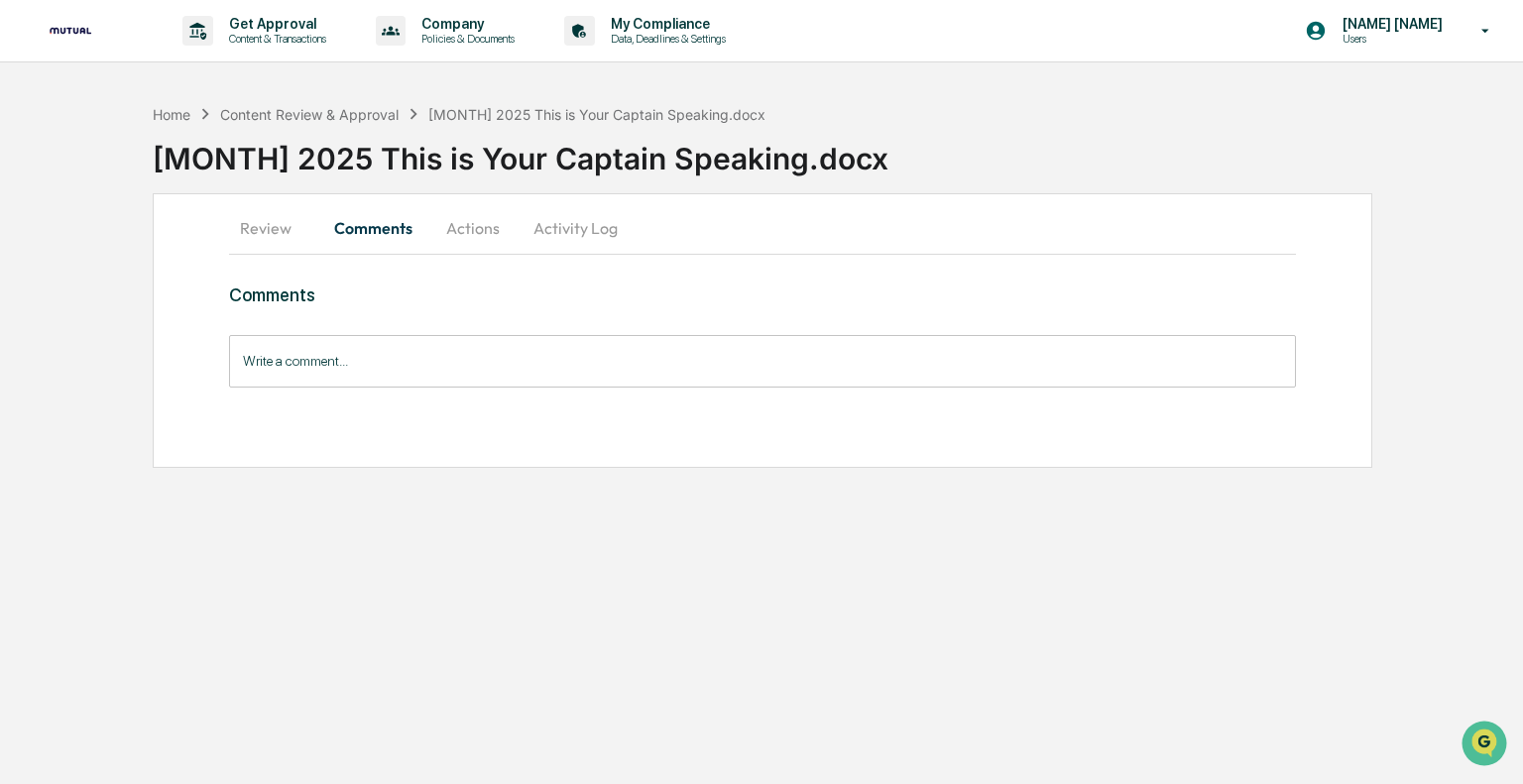 click on "Review" at bounding box center (274, 228) 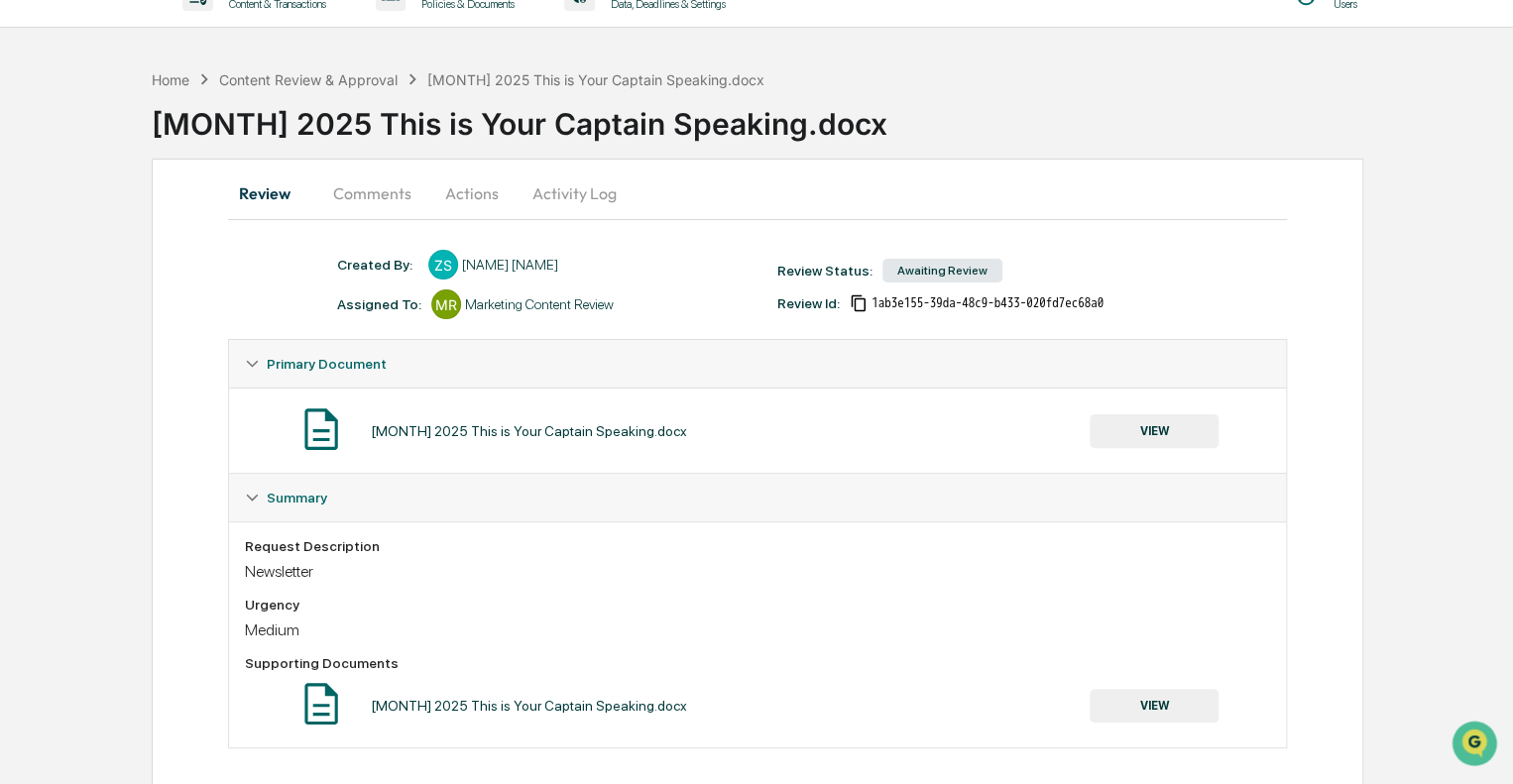 scroll, scrollTop: 51, scrollLeft: 0, axis: vertical 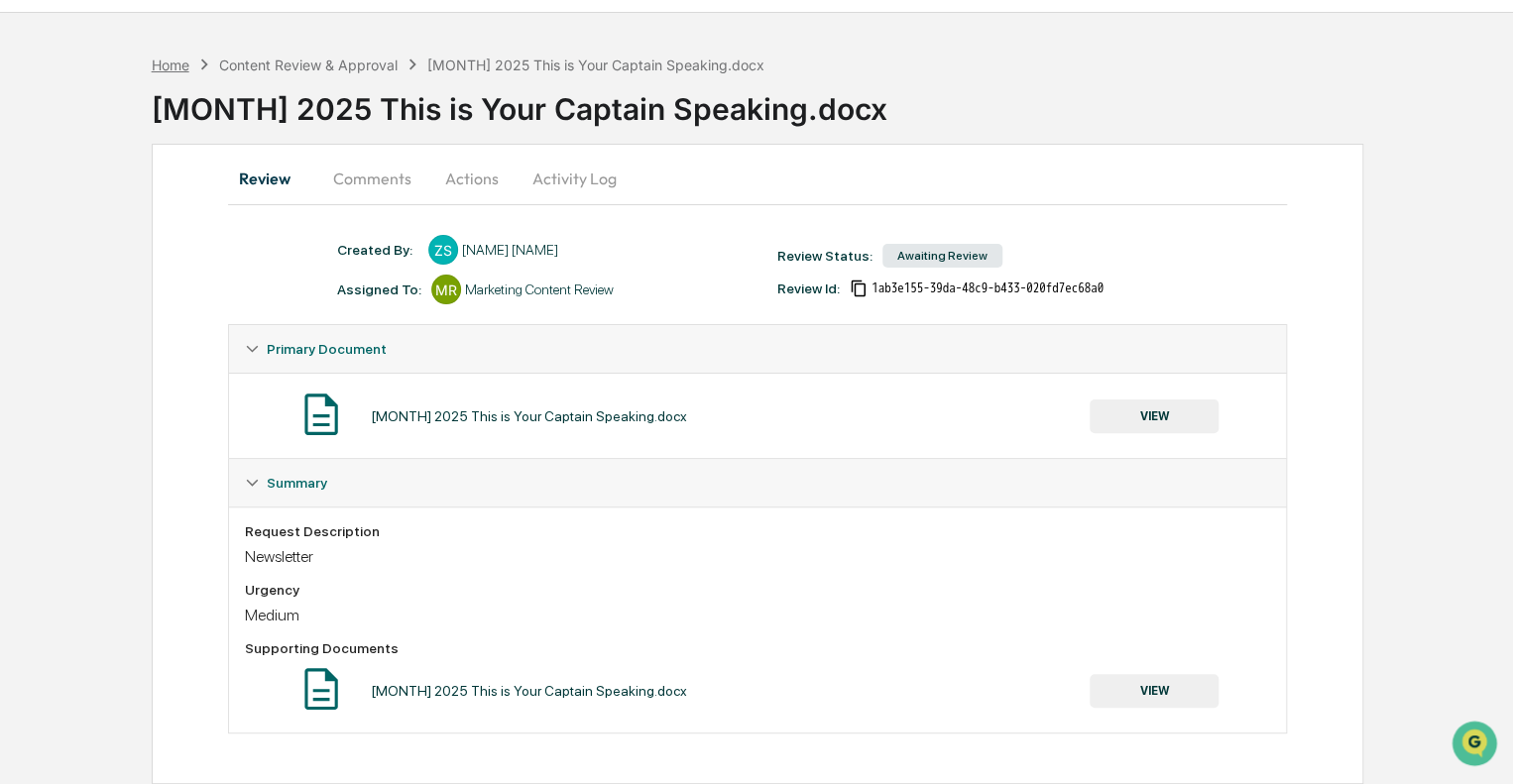 click on "Home" at bounding box center (171, 64) 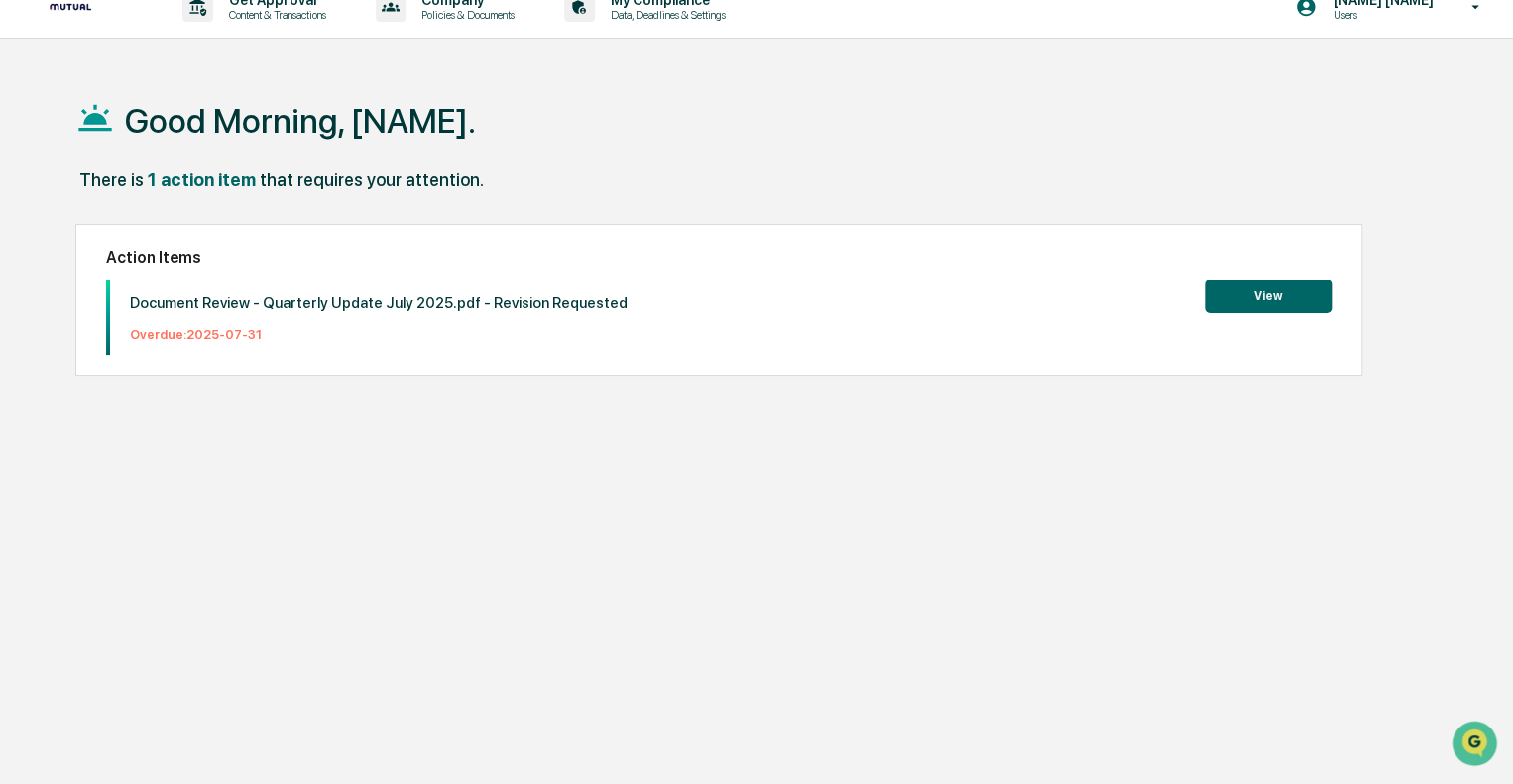 scroll, scrollTop: 0, scrollLeft: 0, axis: both 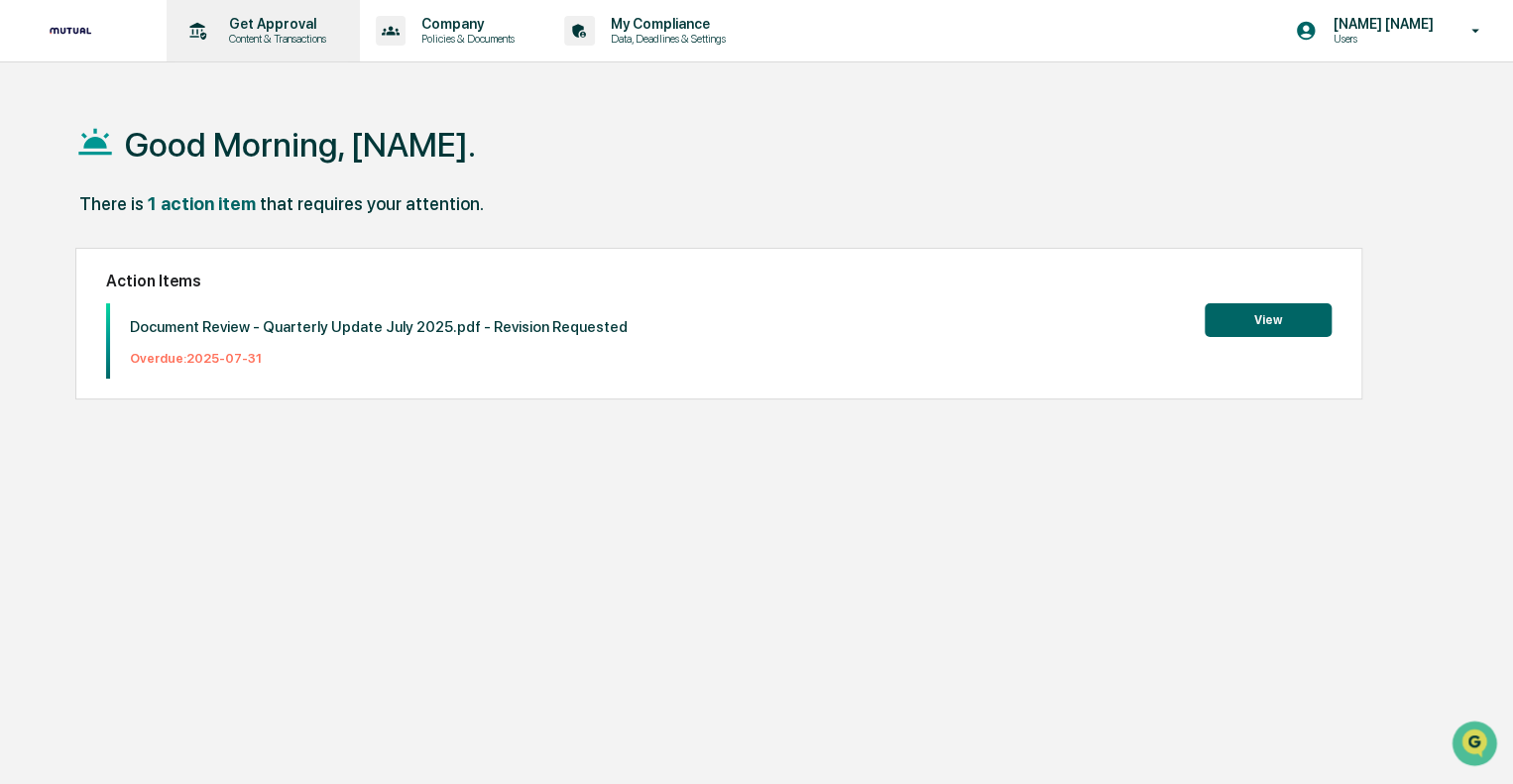 click on "Content & Transactions" at bounding box center [275, 39] 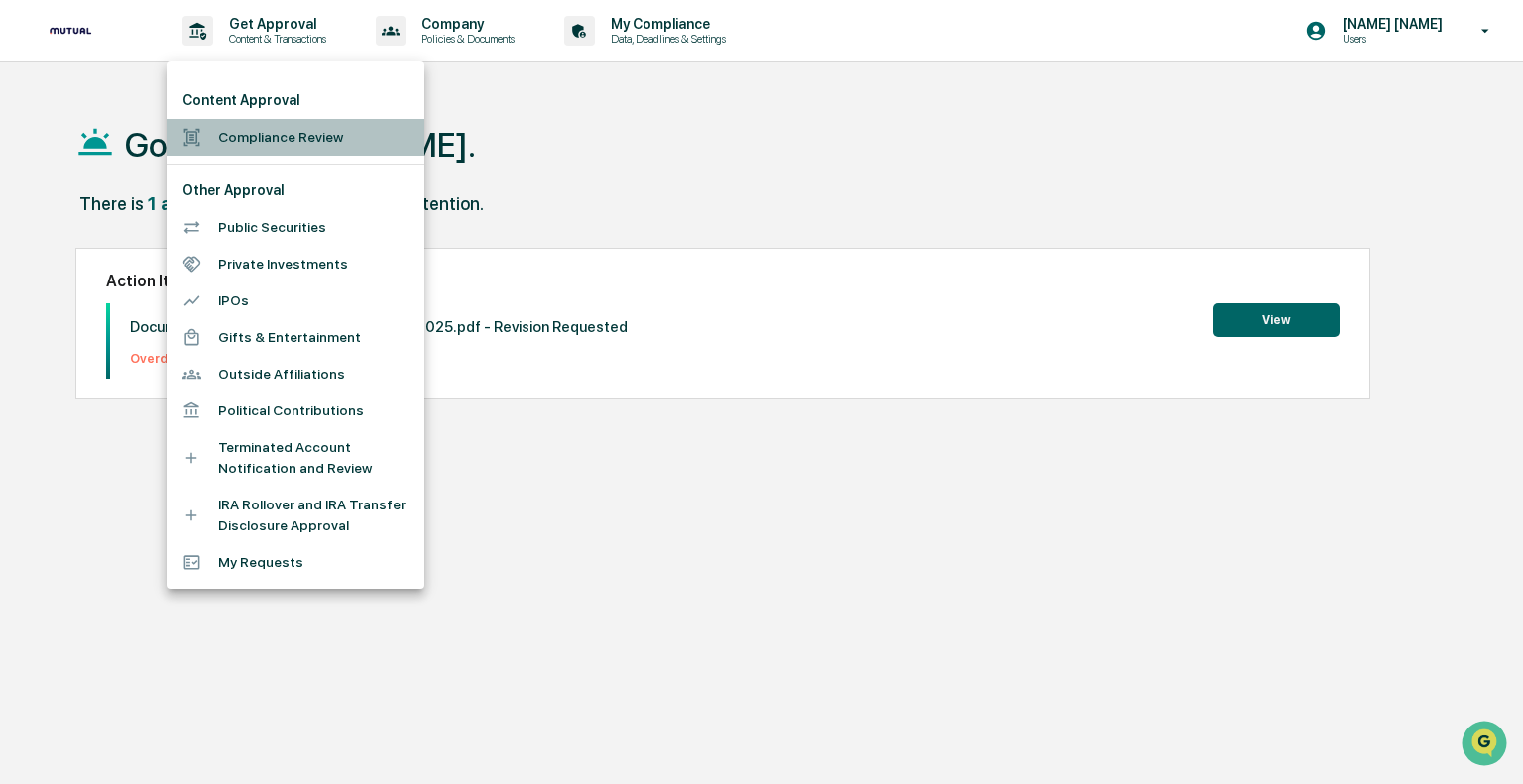 click on "Compliance Review" at bounding box center [295, 137] 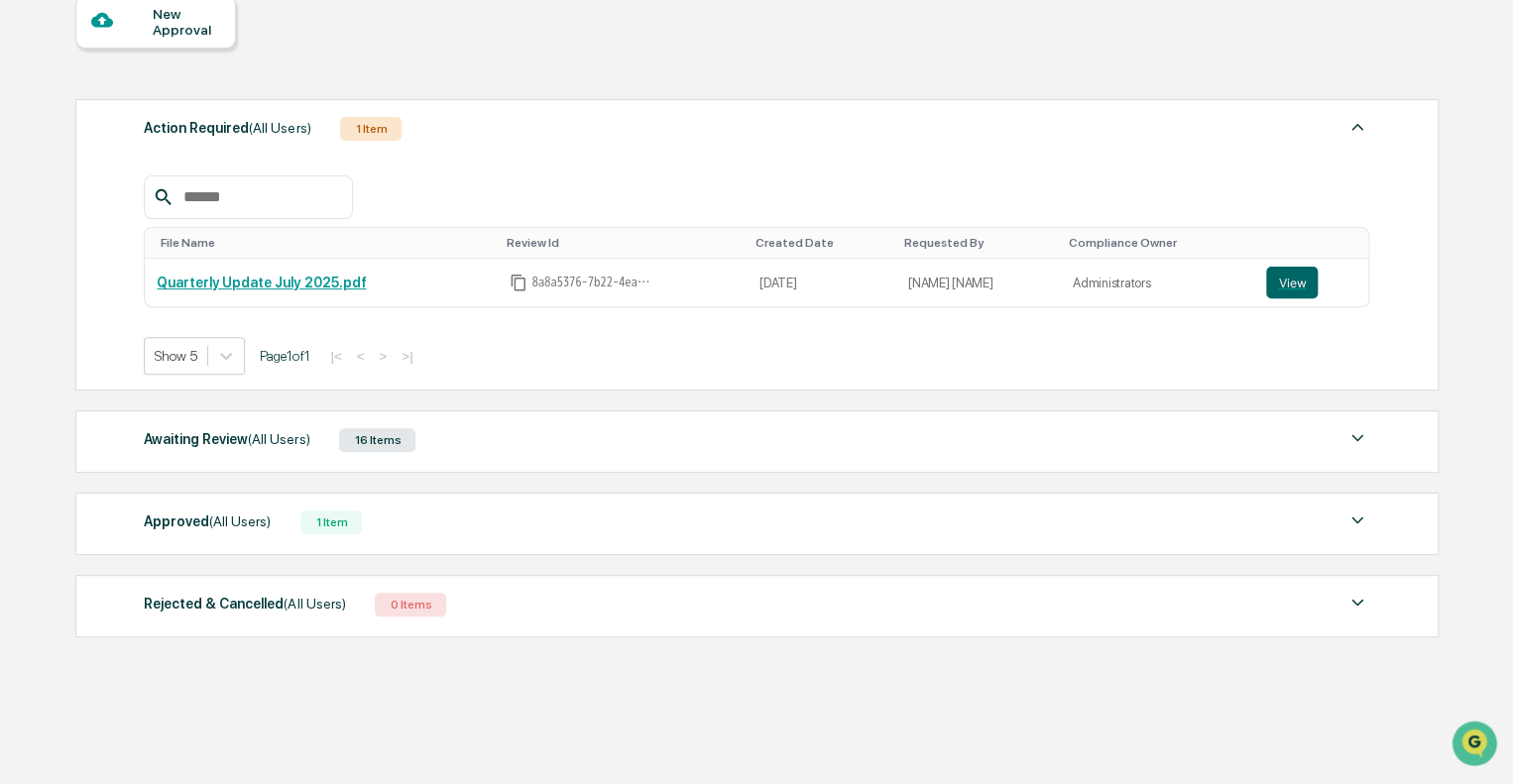 scroll, scrollTop: 198, scrollLeft: 0, axis: vertical 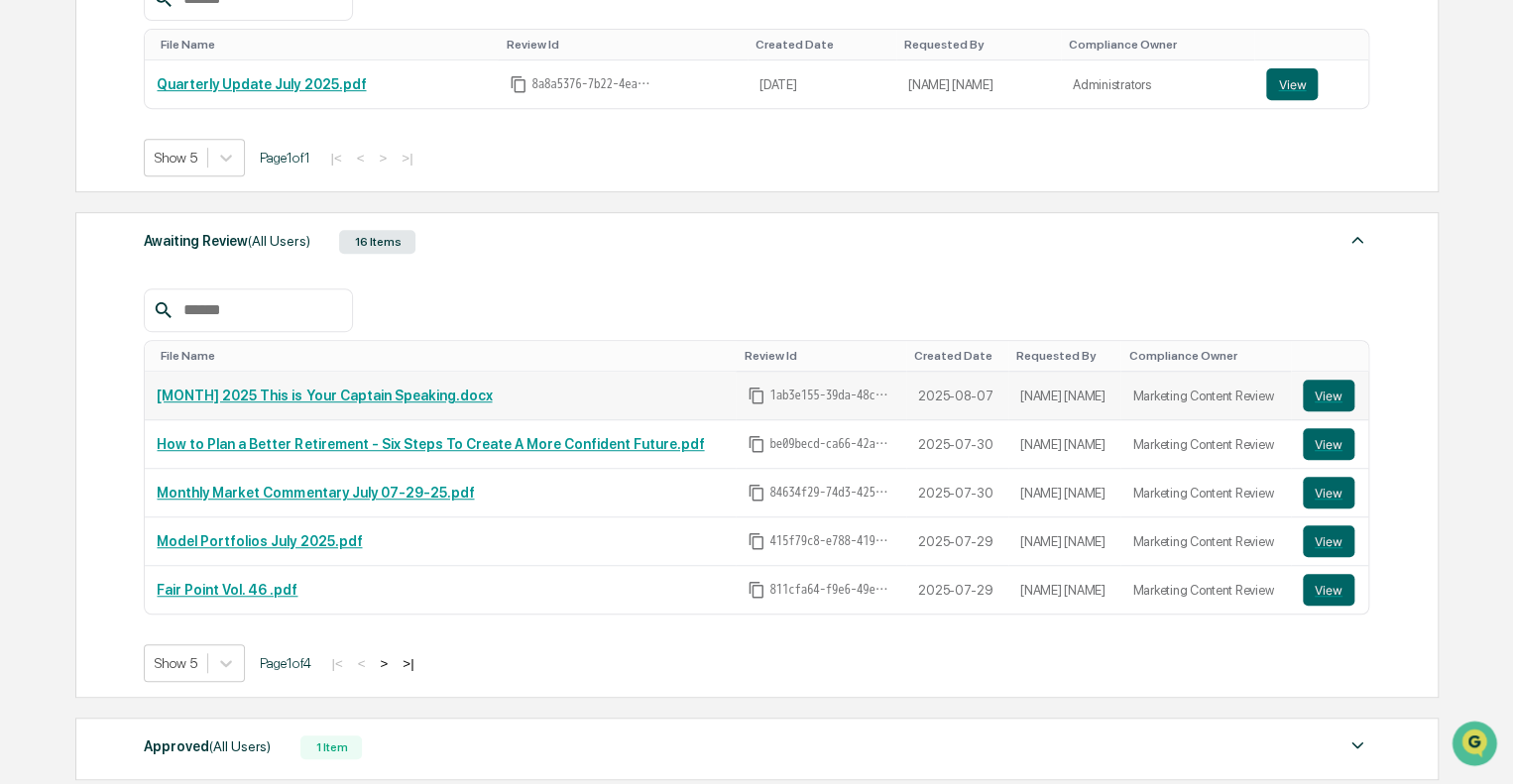 click on "[MONTH] 2025 This is Your Captain Speaking.docx" at bounding box center (324, 395) 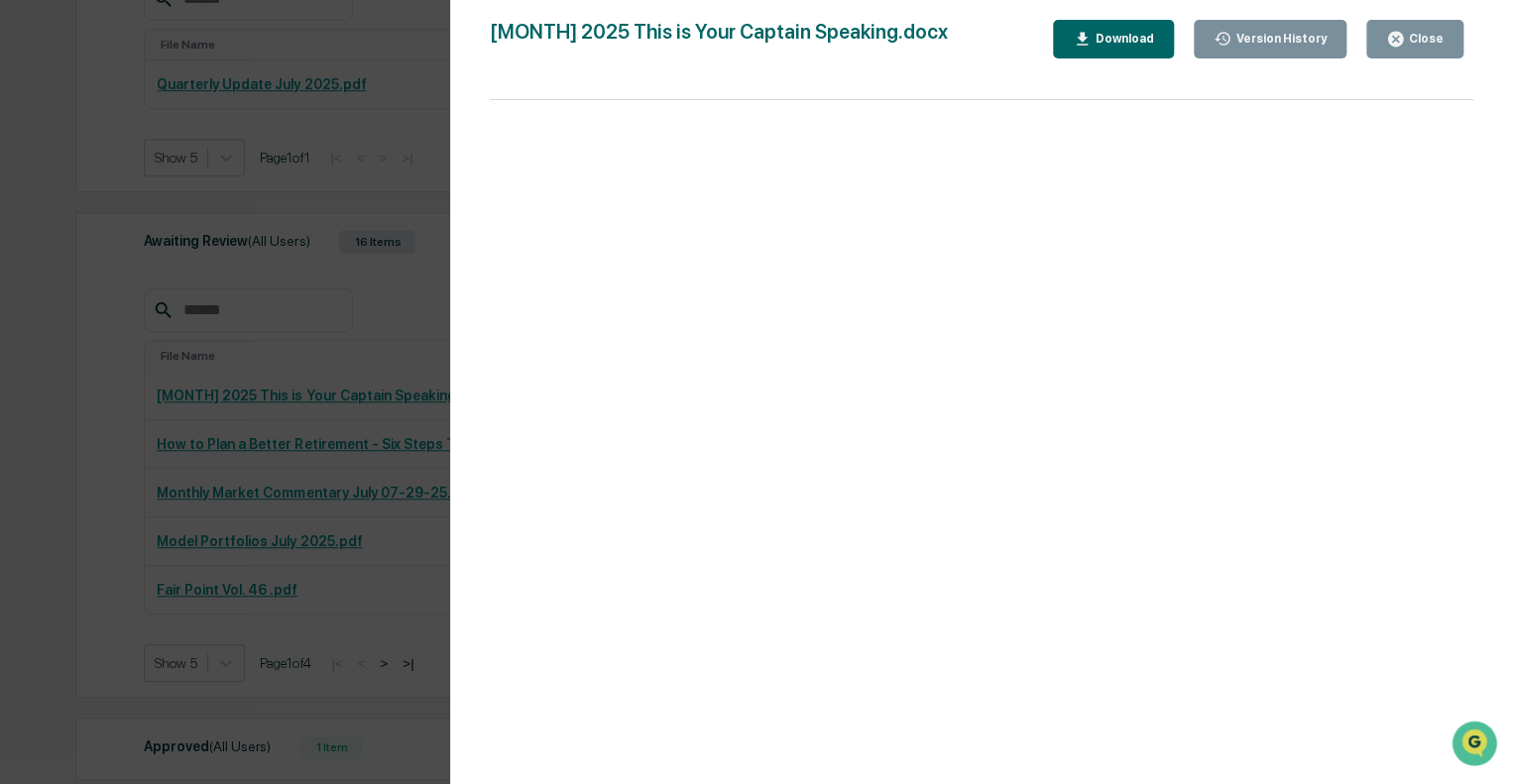 click on "Close" at bounding box center [1415, 39] 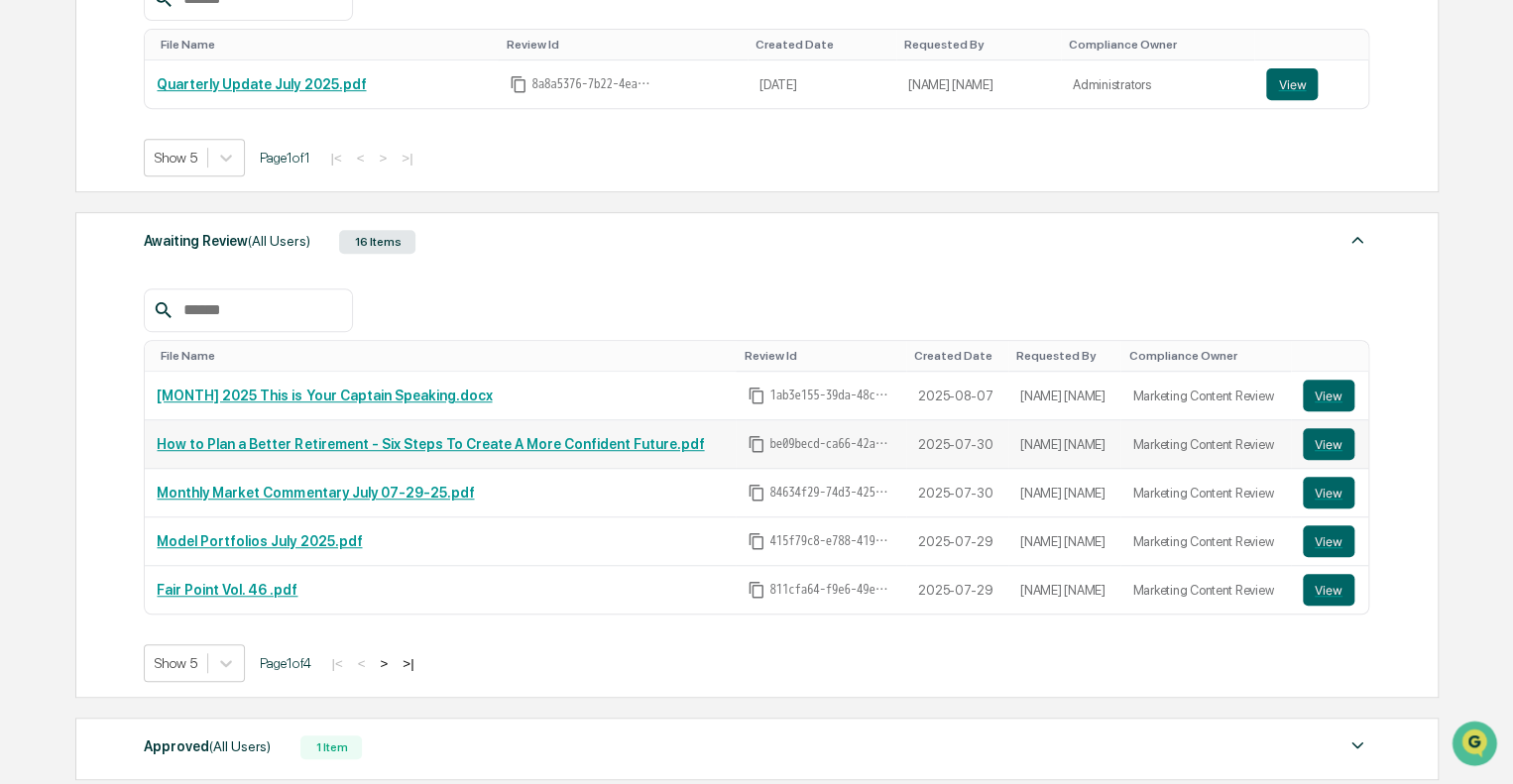 scroll, scrollTop: 496, scrollLeft: 0, axis: vertical 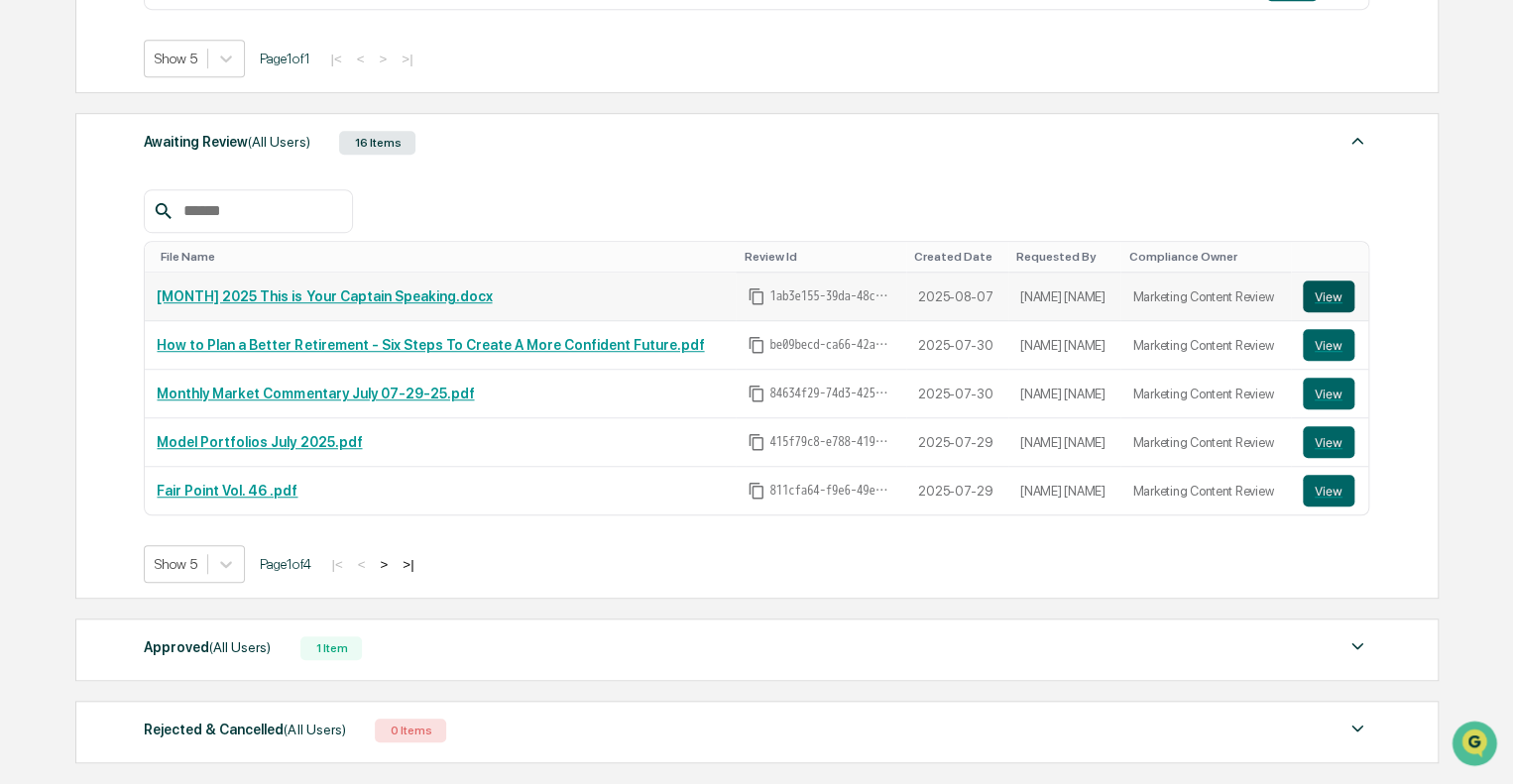 click on "View" at bounding box center (1329, 296) 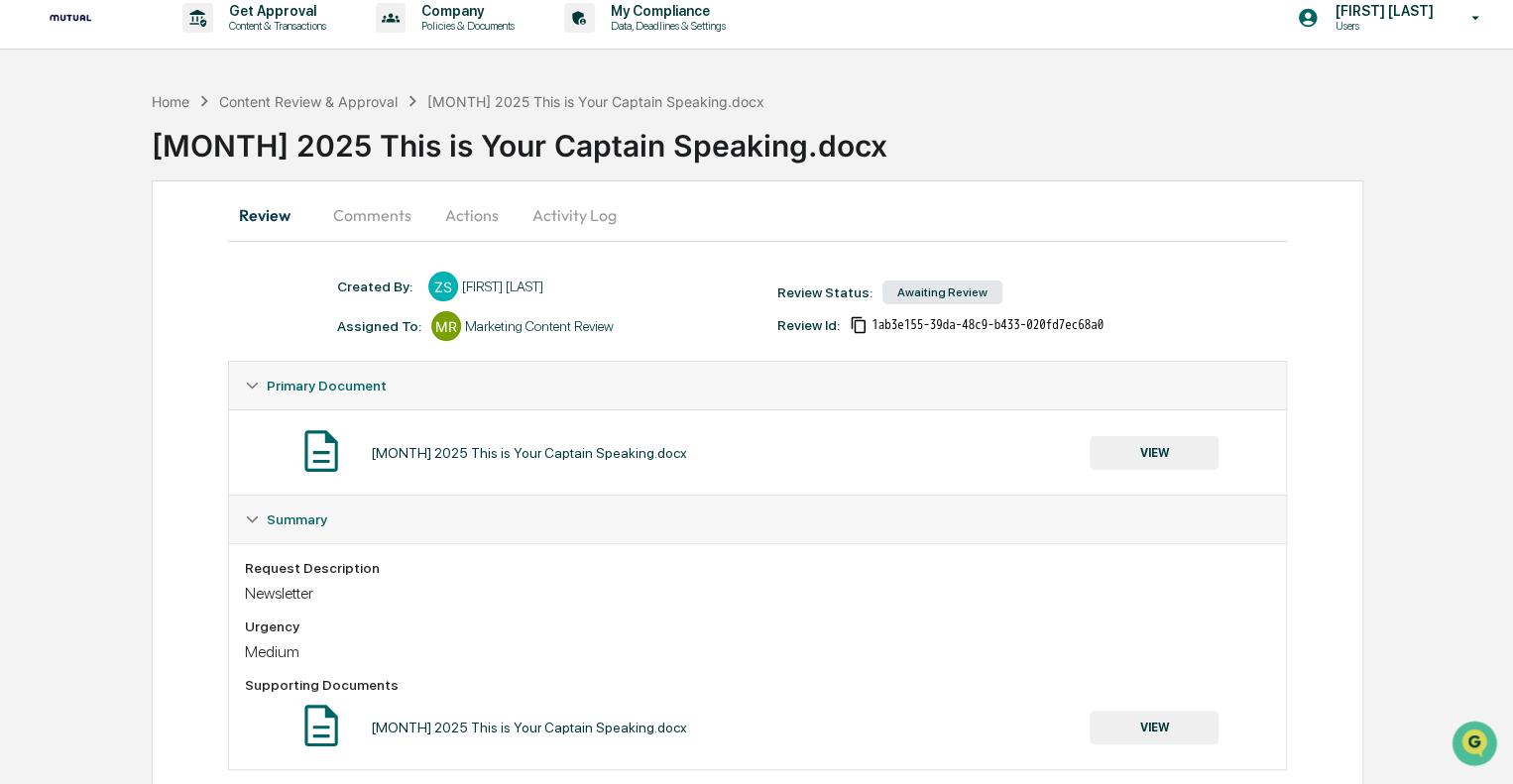 scroll, scrollTop: 51, scrollLeft: 0, axis: vertical 